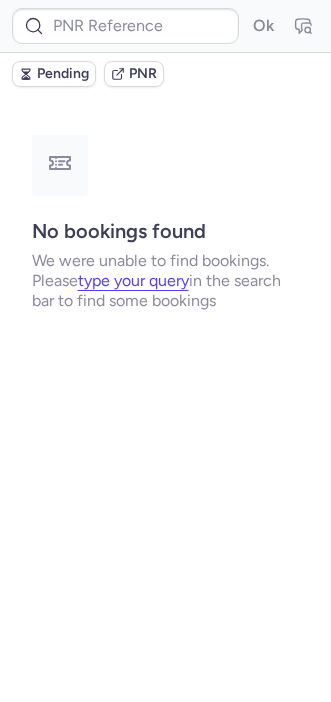 scroll, scrollTop: 0, scrollLeft: 0, axis: both 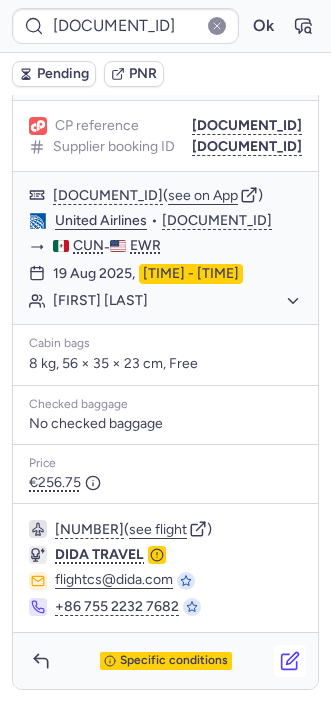 click 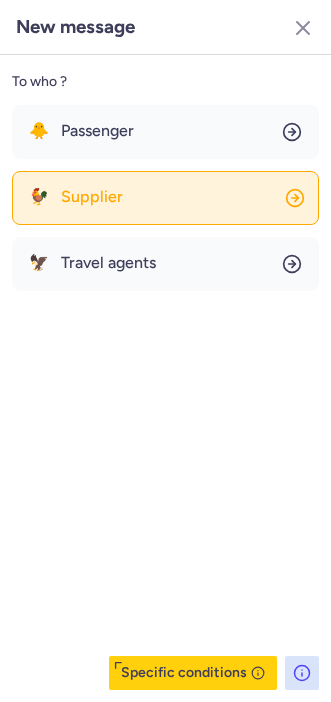 click on "🐓 Supplier" 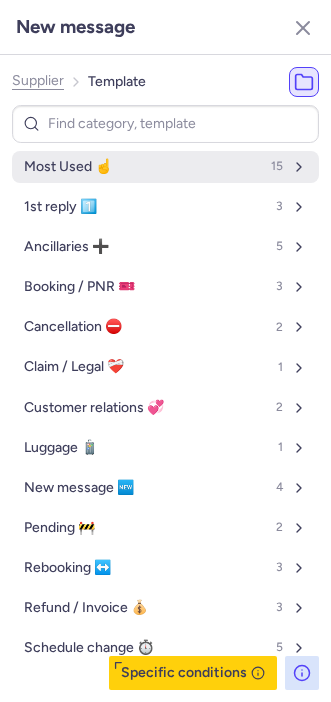 click on "Most Used ☝️ 15" at bounding box center (165, 167) 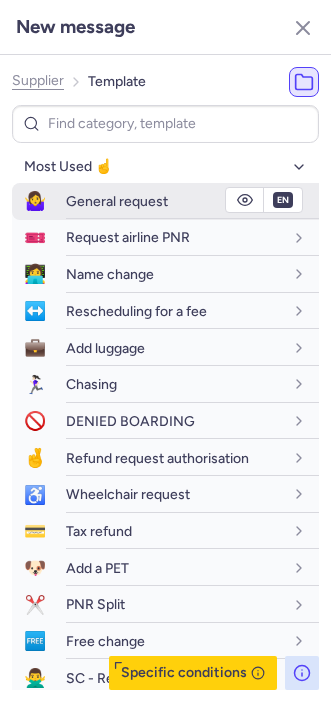 click on "🤷‍♀️ General request" at bounding box center (165, 201) 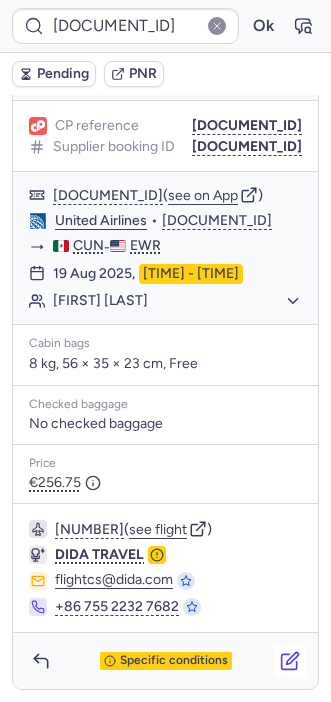 click 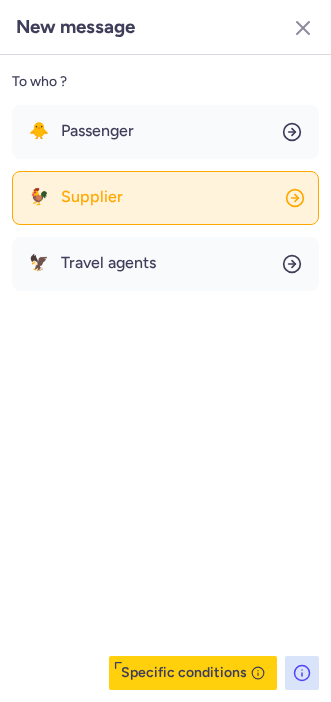 click on "🐓 Supplier" 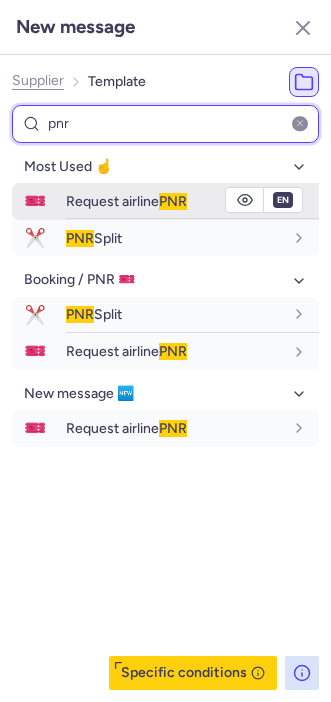 type on "pnr" 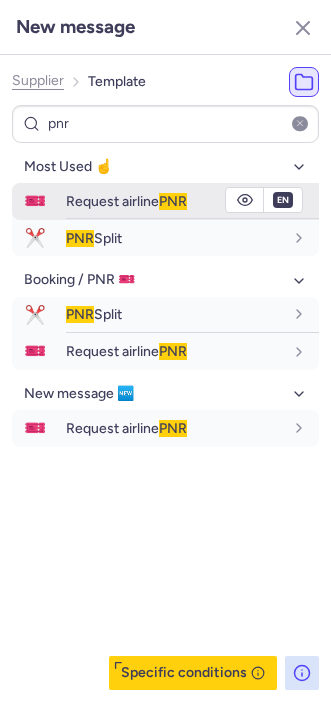 click on "Request airline  PNR" at bounding box center (126, 201) 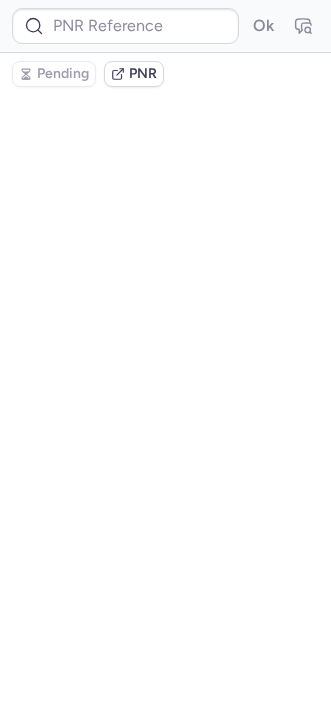 scroll, scrollTop: 0, scrollLeft: 0, axis: both 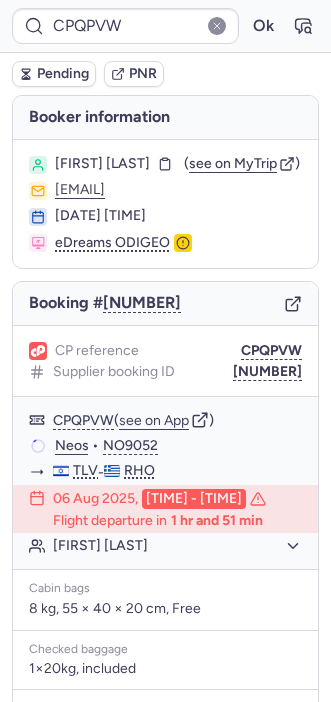 type on "[DOCUMENT_ID]" 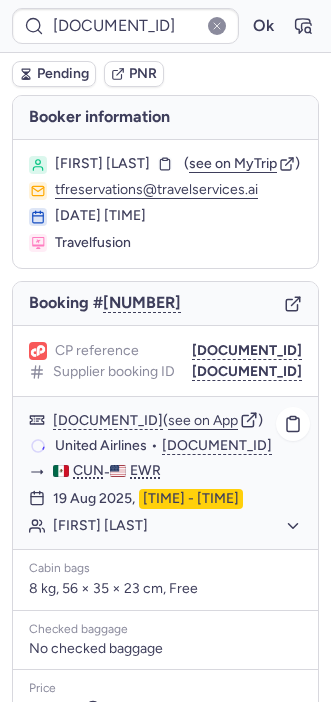 scroll, scrollTop: 253, scrollLeft: 0, axis: vertical 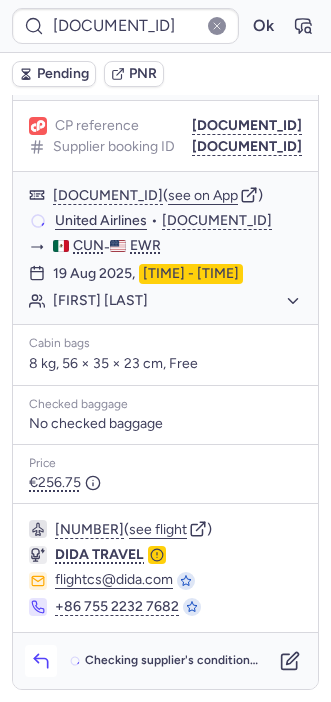 click 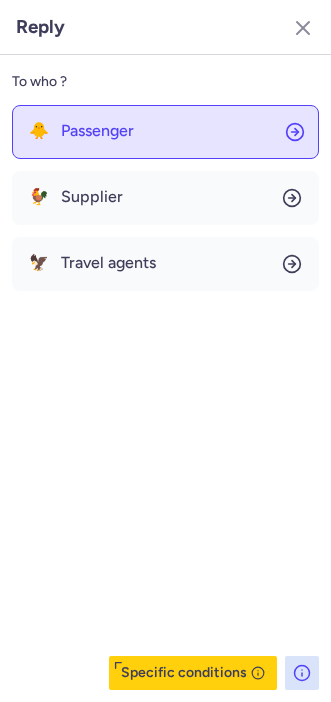click on "Passenger" at bounding box center [97, 131] 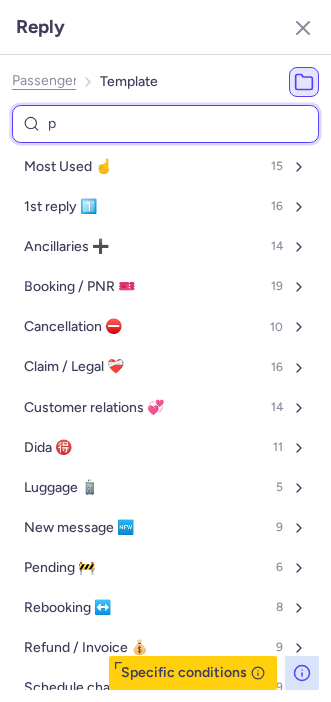 type on "pe" 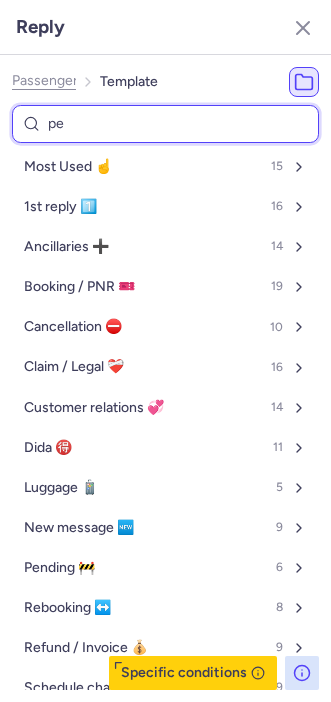 select on "en" 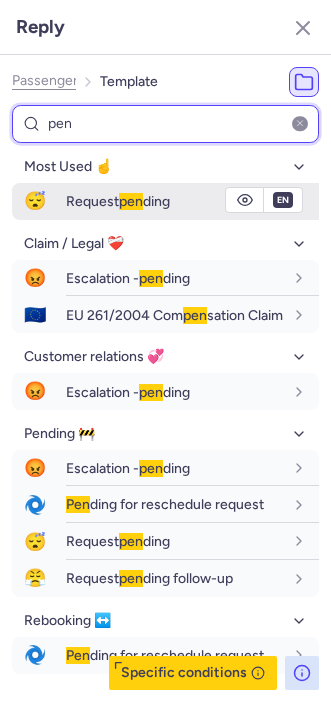 type on "pen" 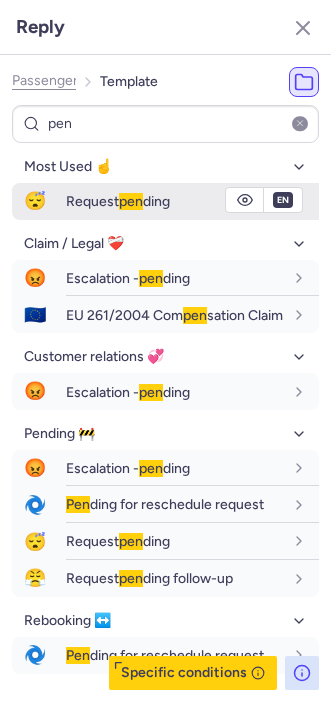 click on "Request  pen ding" at bounding box center [118, 201] 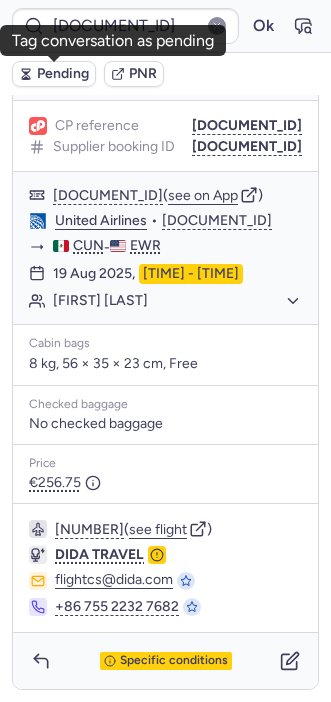click on "Pending" at bounding box center [54, 74] 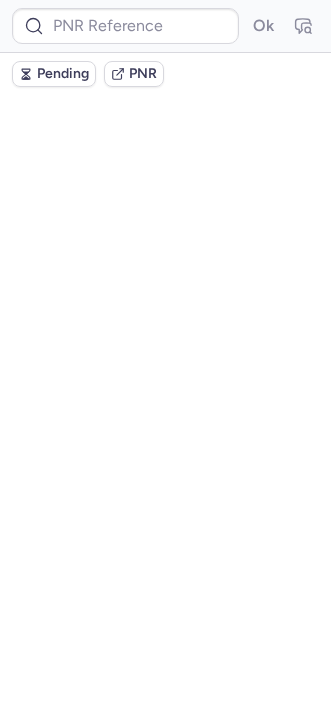 scroll, scrollTop: 0, scrollLeft: 0, axis: both 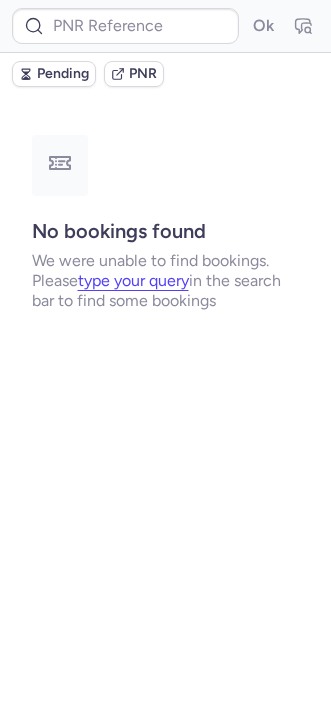 type on "CPQPVW" 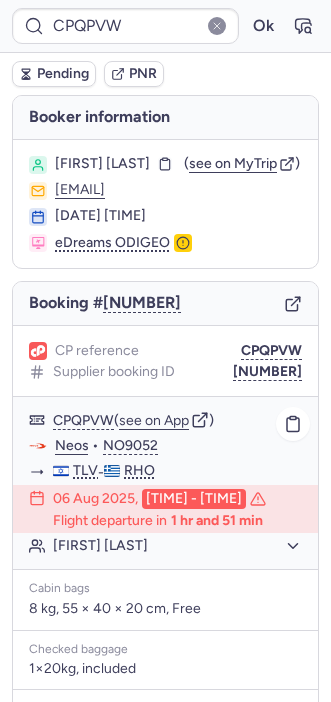 scroll, scrollTop: 455, scrollLeft: 0, axis: vertical 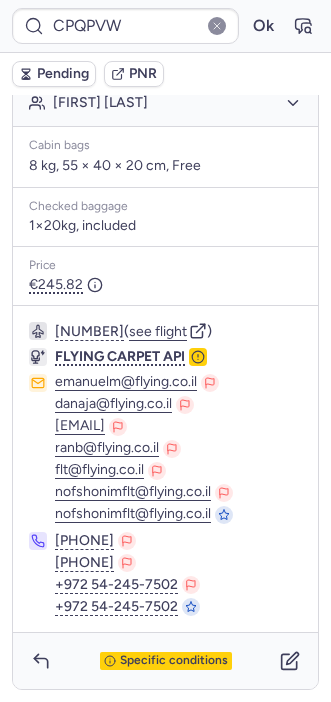 click on "Specific conditions" at bounding box center (165, 661) 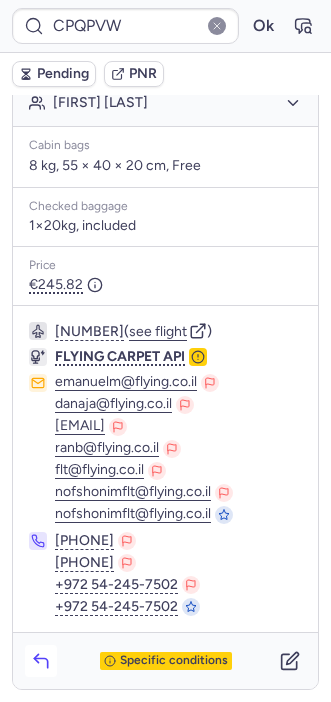 click 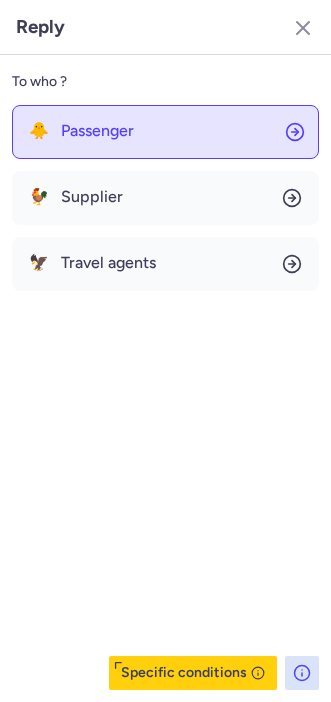 click on "🐥 Passenger" 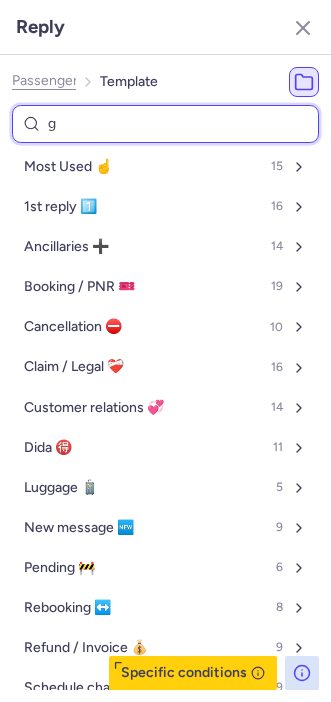 type on "ge" 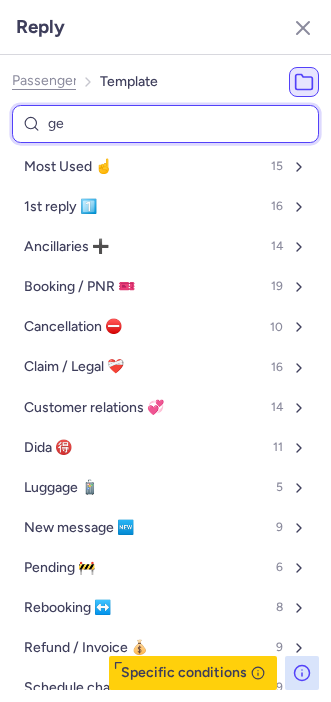 select on "en" 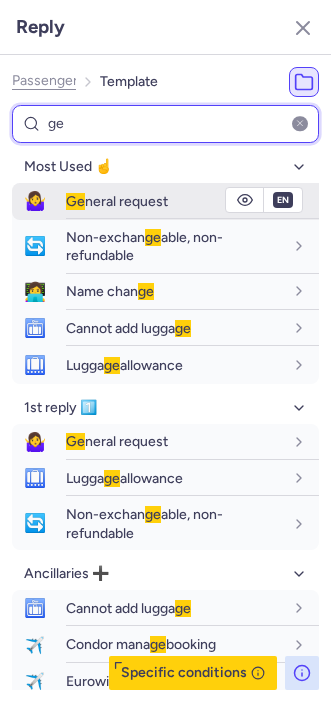 type on "ge" 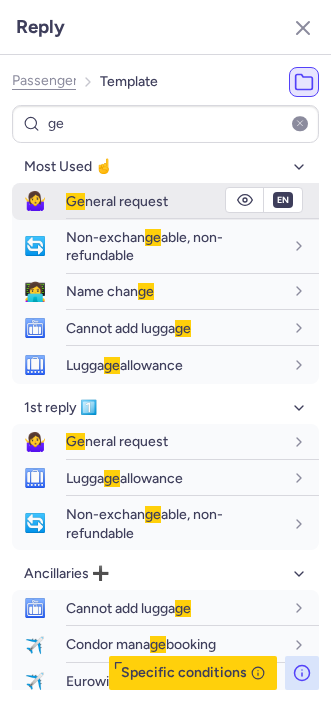 click on "Ge neral request" at bounding box center [192, 201] 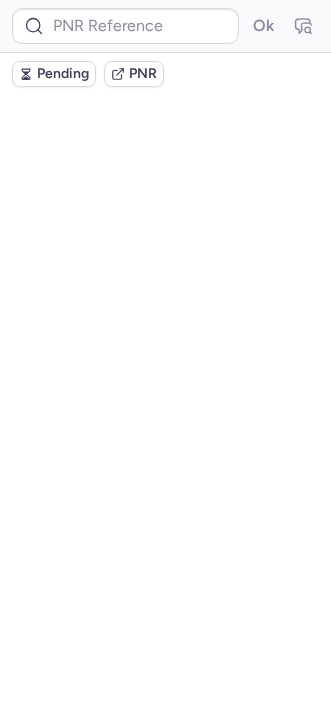 scroll, scrollTop: 0, scrollLeft: 0, axis: both 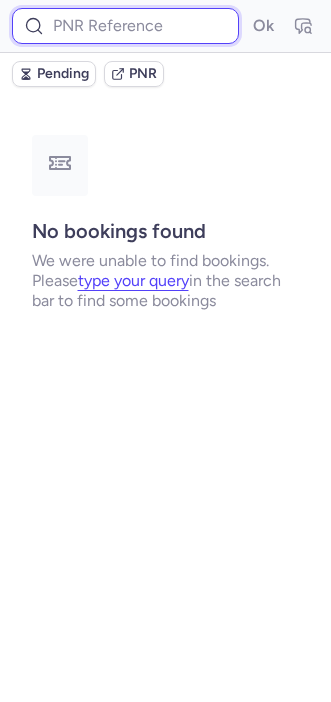 paste on "[DOCUMENT_ID]" 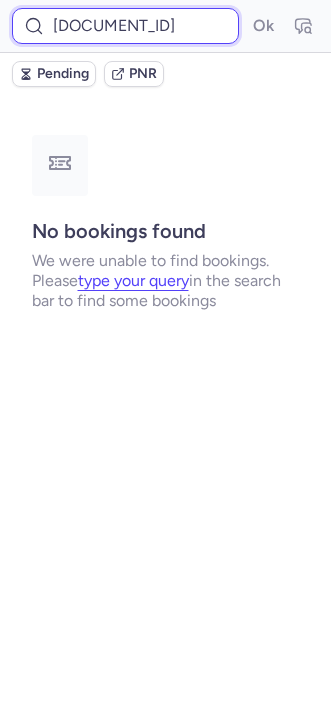 click on "[DOCUMENT_ID]" at bounding box center (125, 26) 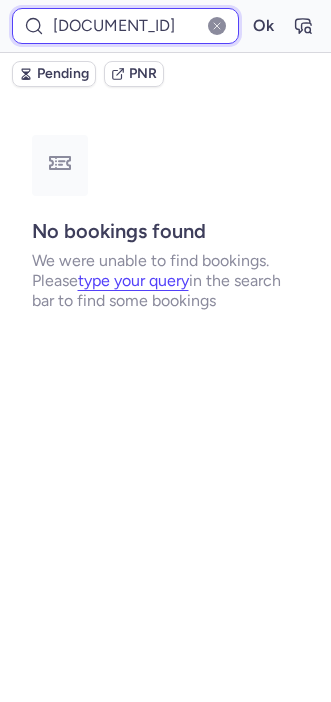 type on "[DOCUMENT_ID]" 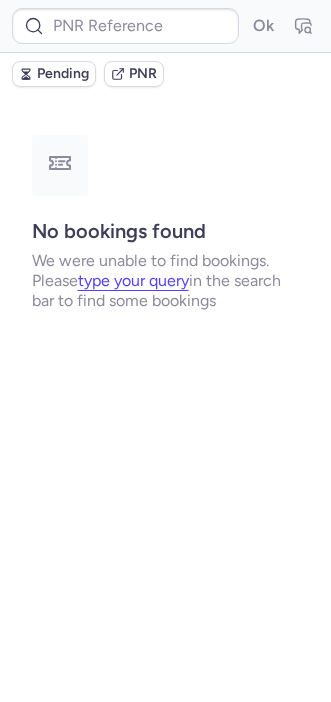 type on "CPWLOL" 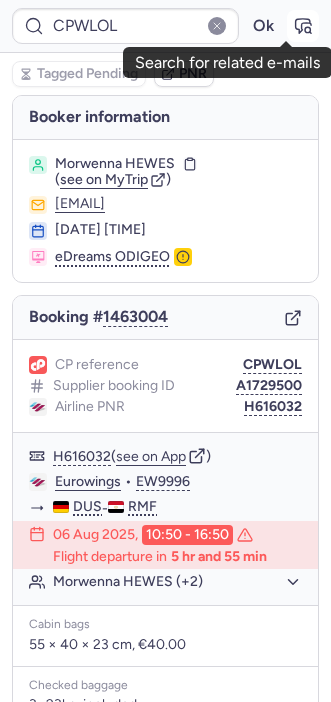click 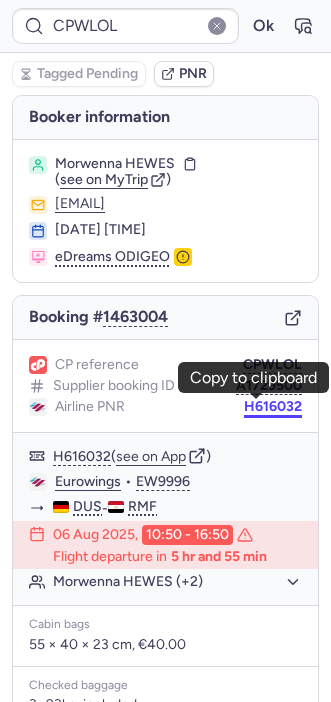 click on "H616032" at bounding box center [273, 407] 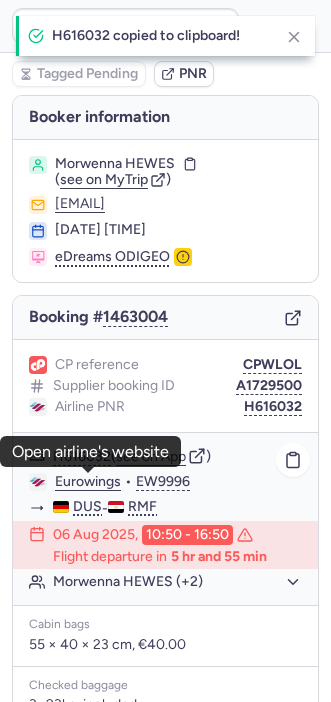 click on "Eurowings" 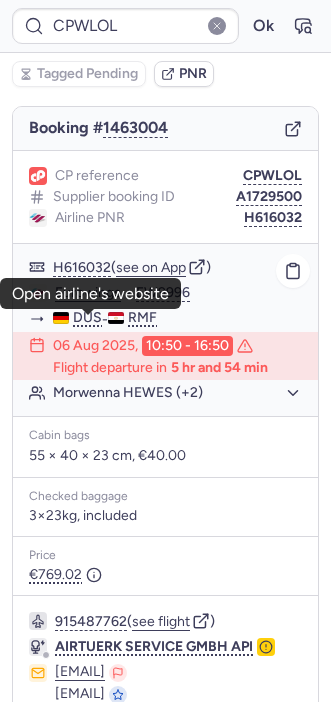 scroll, scrollTop: 204, scrollLeft: 0, axis: vertical 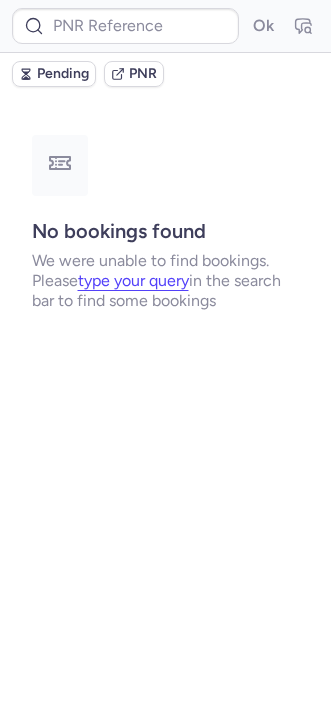 type on "[DOCUMENT_ID]" 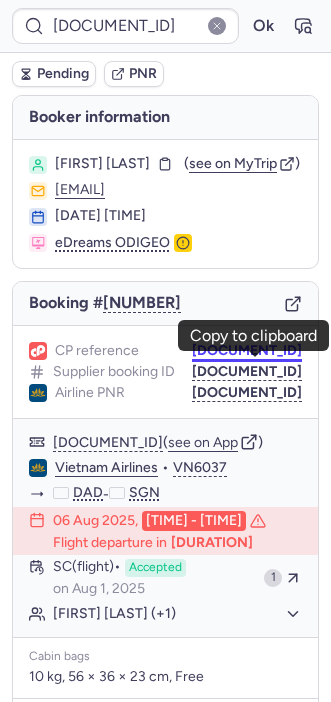 click on "[DOCUMENT_ID]" at bounding box center (247, 351) 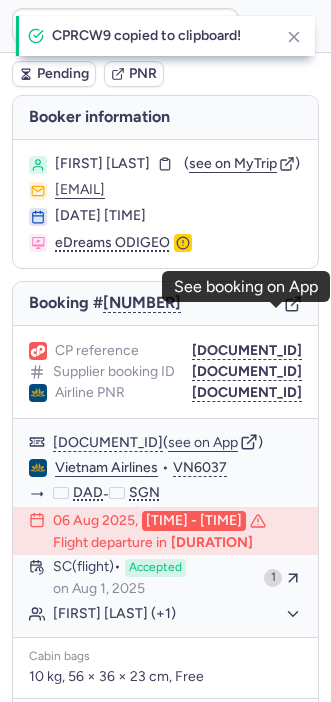 click 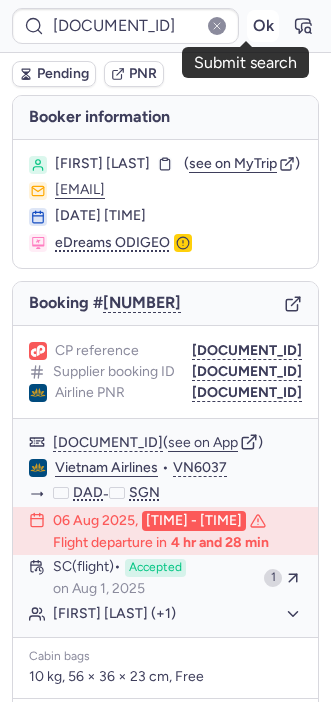 click on "Ok" at bounding box center [263, 26] 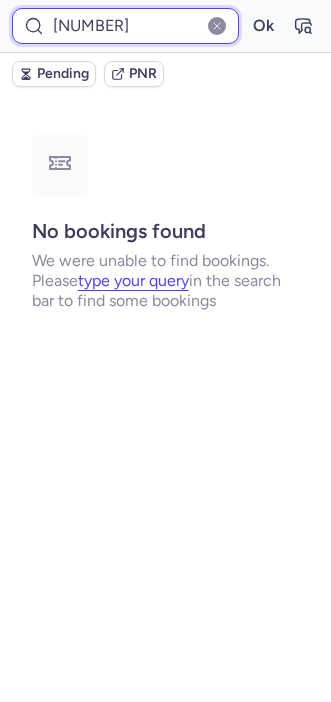 click on "[NUMBER]" at bounding box center [125, 26] 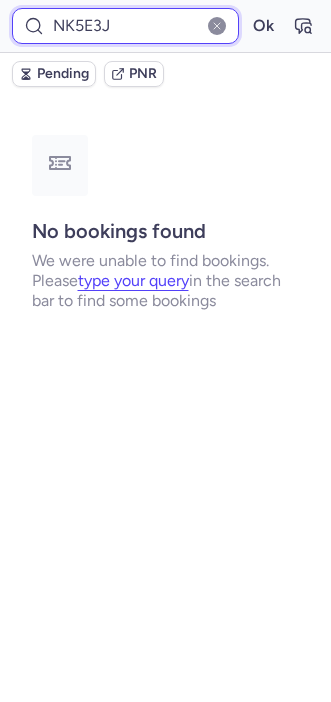 click on "NK5E3J" at bounding box center [125, 26] 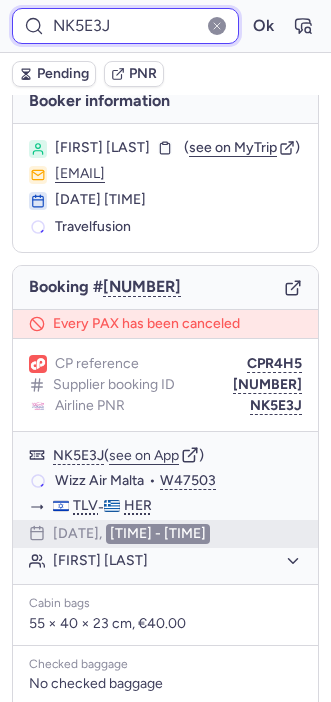 scroll, scrollTop: 4, scrollLeft: 0, axis: vertical 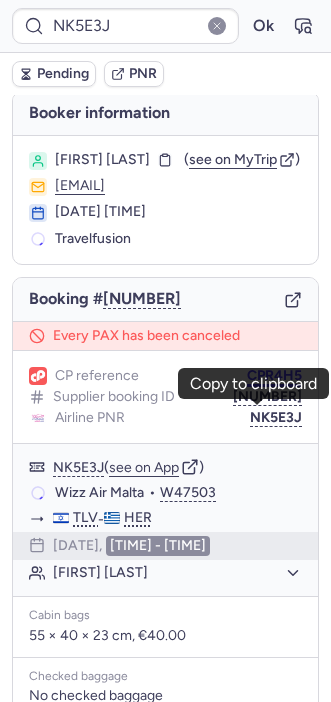 click on "CPR4H5" at bounding box center (274, 376) 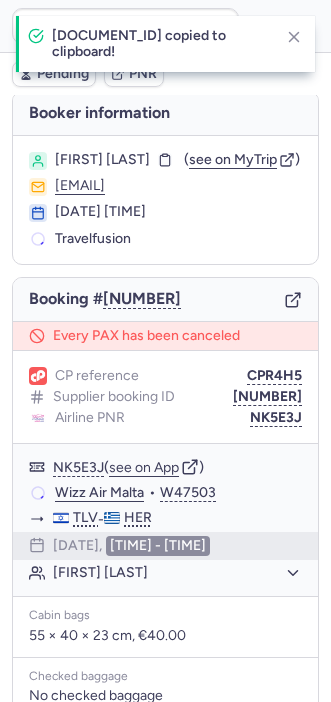 type on "CPR4H5" 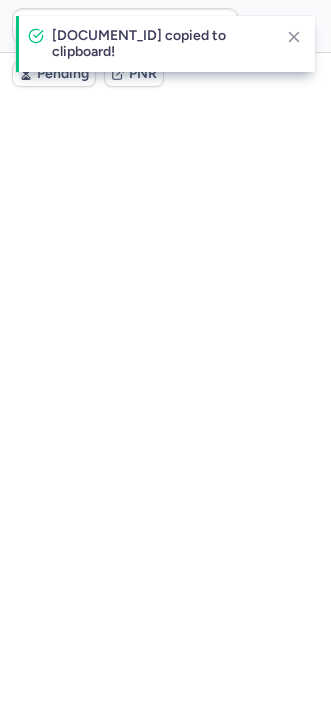 scroll, scrollTop: 44, scrollLeft: 0, axis: vertical 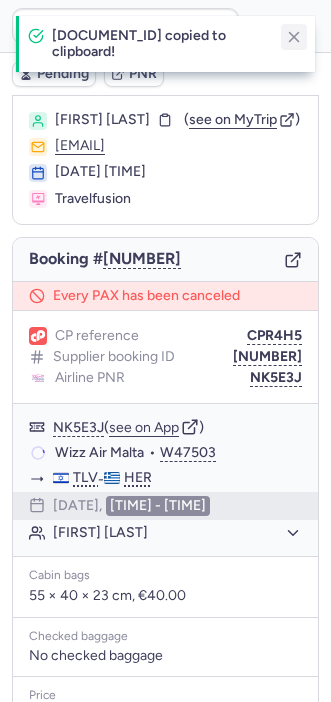 click at bounding box center [294, 37] 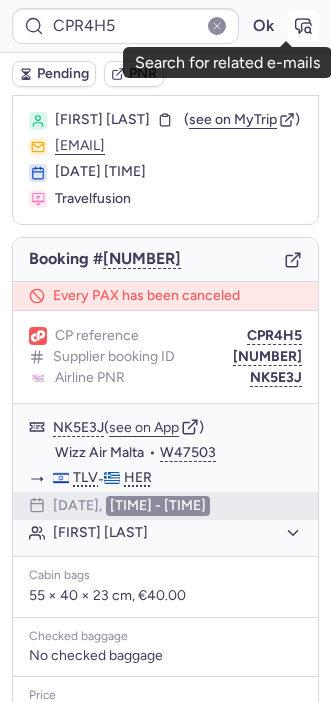 click 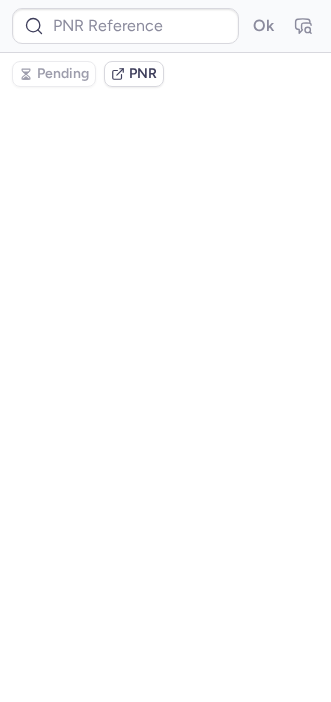 scroll, scrollTop: 0, scrollLeft: 0, axis: both 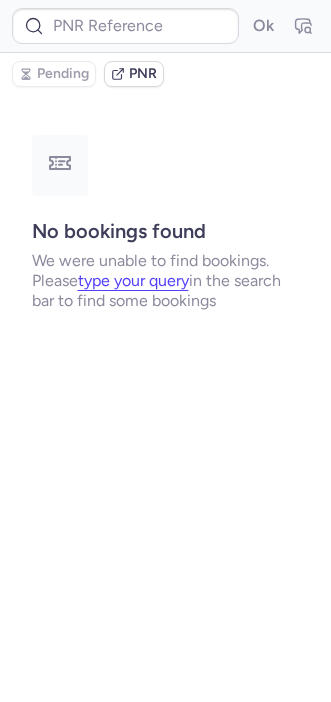type on "CPR4H5" 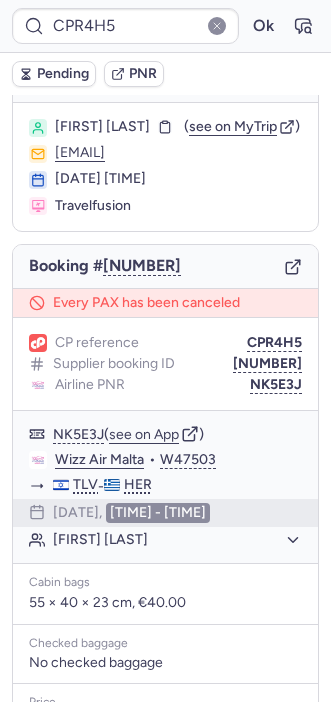 scroll, scrollTop: 33, scrollLeft: 0, axis: vertical 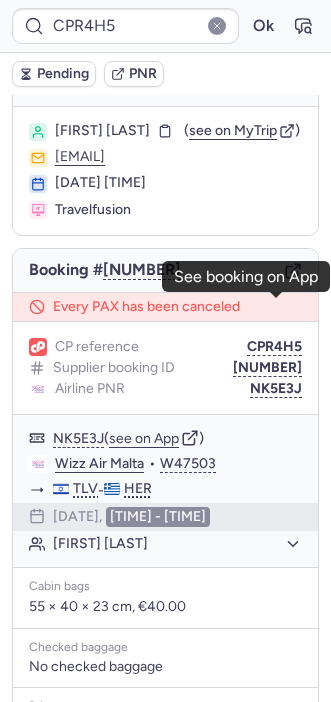 click 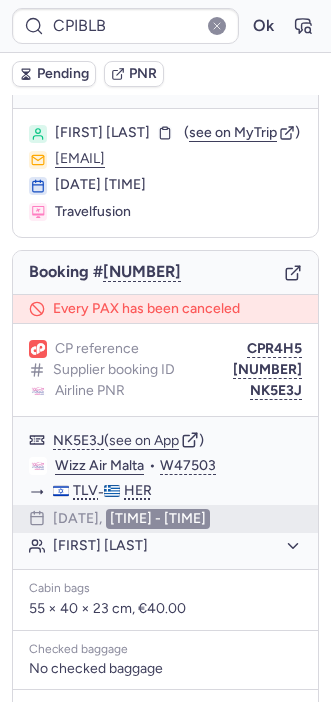 scroll, scrollTop: 73, scrollLeft: 0, axis: vertical 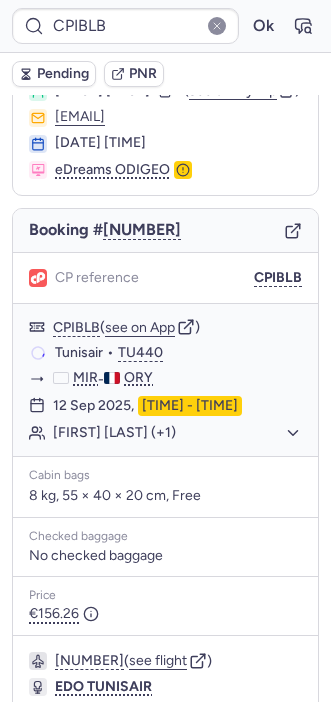 type on "CPR4H5" 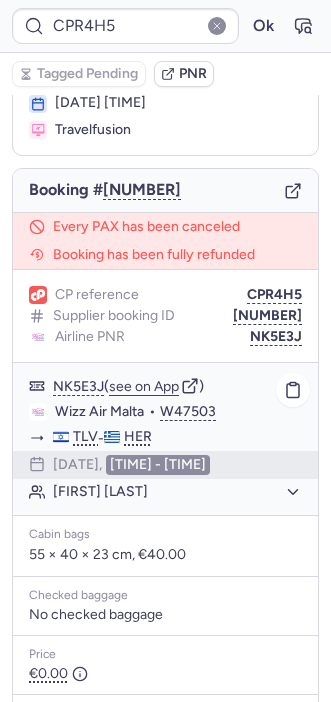 scroll, scrollTop: 398, scrollLeft: 0, axis: vertical 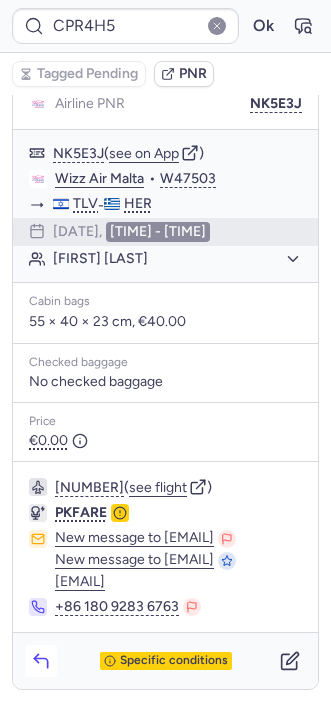 click 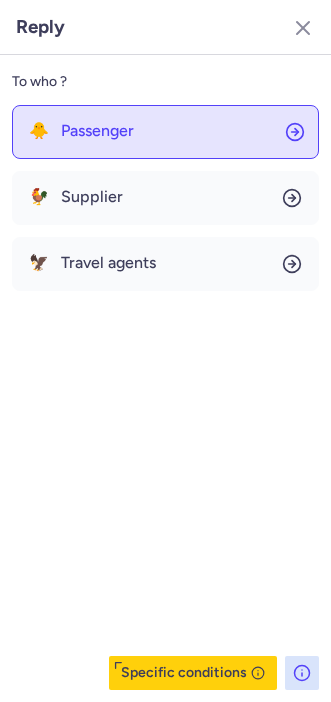 click on "Passenger" at bounding box center (97, 131) 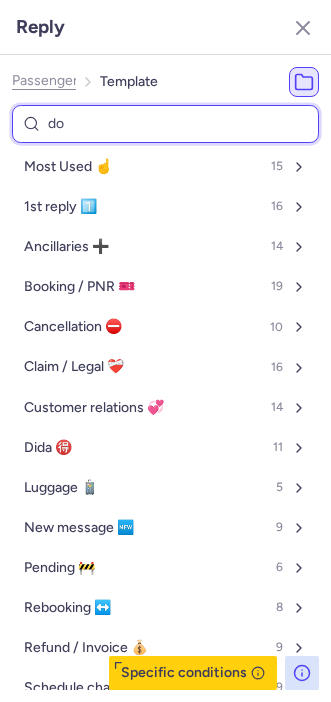 type on "don" 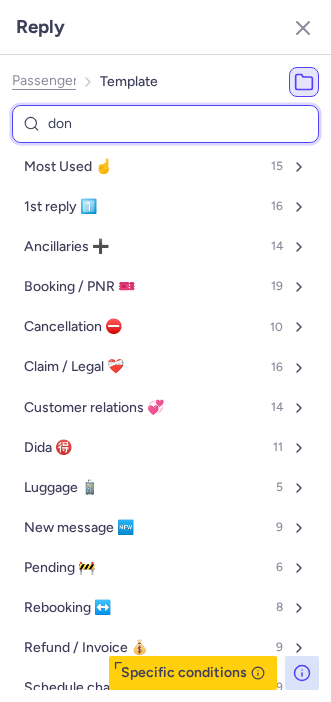 select on "en" 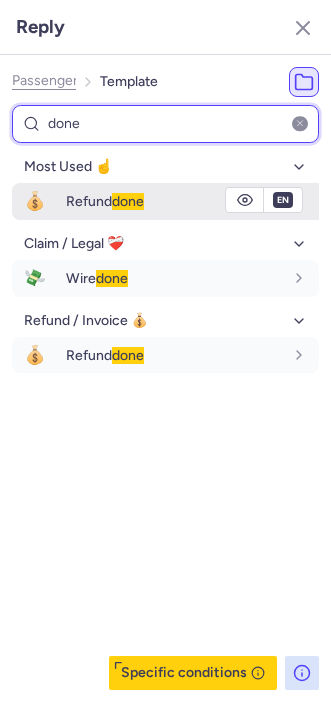 type on "done" 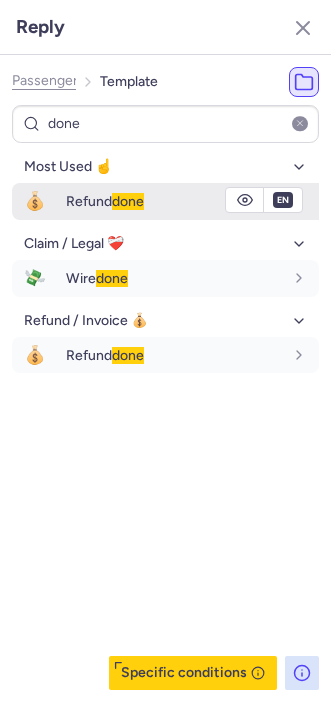 click on "Refund  done" at bounding box center (192, 201) 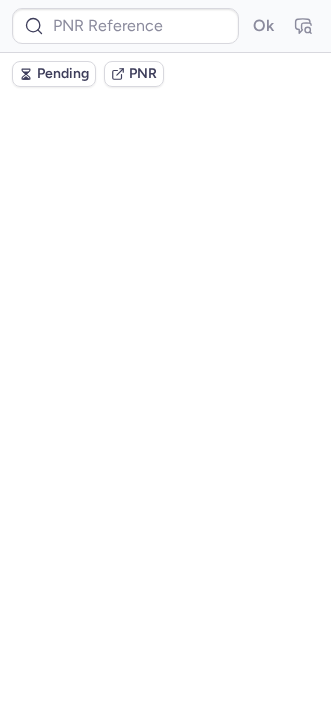 scroll, scrollTop: 0, scrollLeft: 0, axis: both 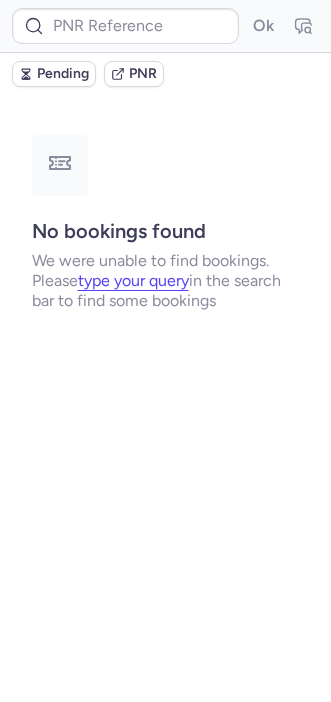 type on "CPVSSU" 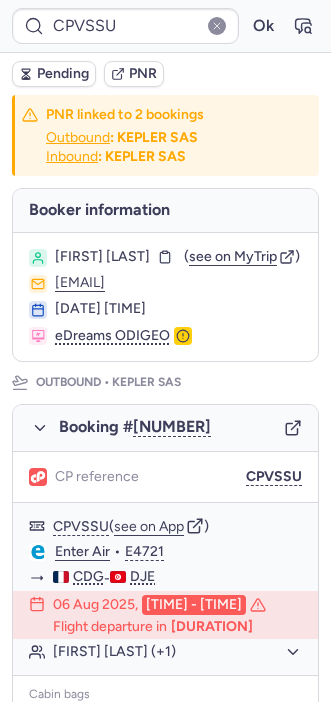 type on "CPIBLB" 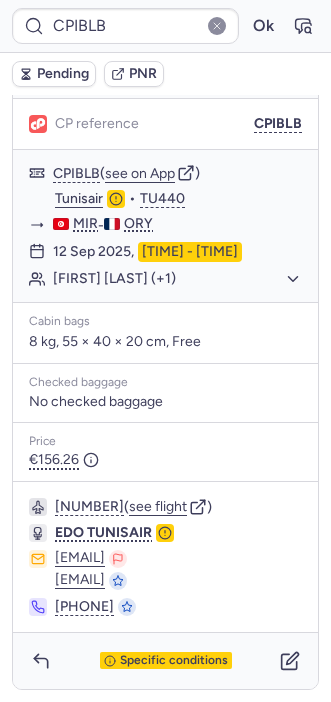 scroll, scrollTop: 239, scrollLeft: 0, axis: vertical 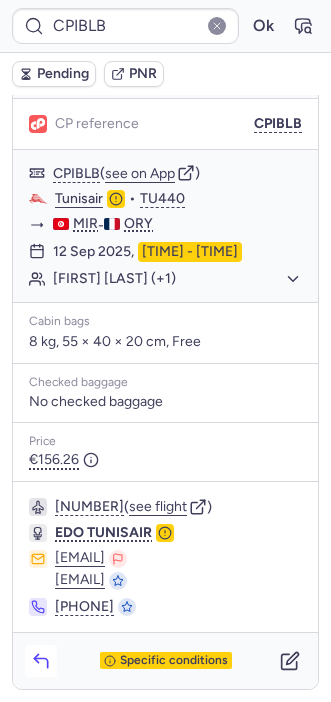 click 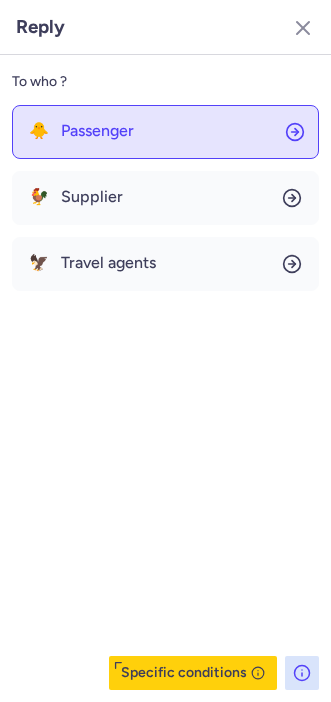 click on "🐥 Passenger" 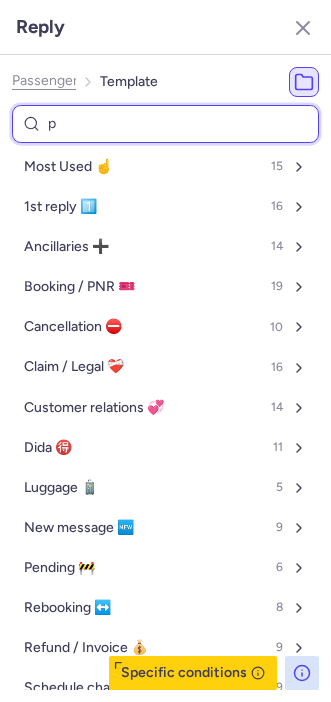 type on "pe" 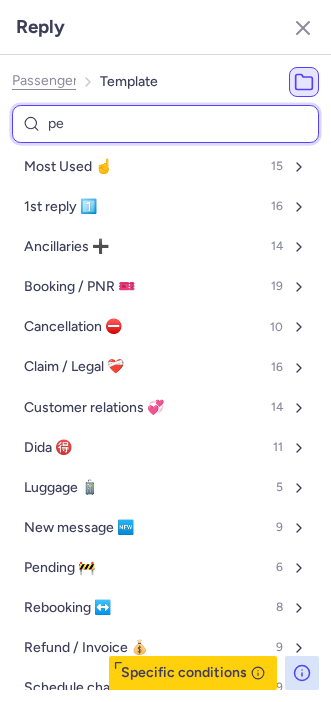 select on "en" 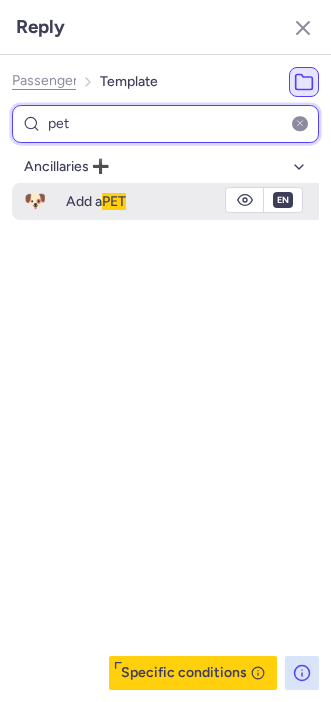 type on "pet" 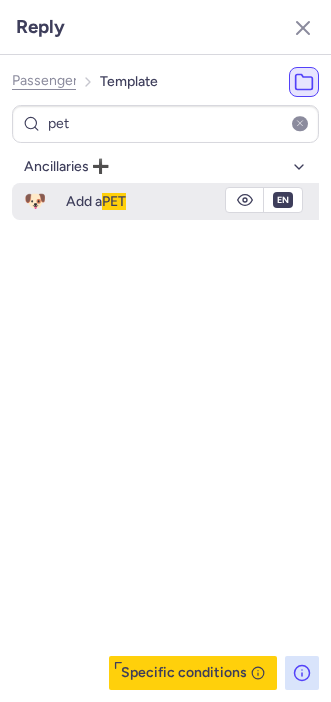 click on "PET" at bounding box center (114, 201) 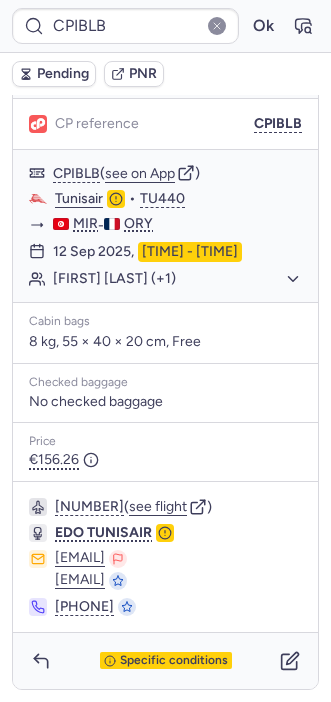 type on "[NUMBER]" 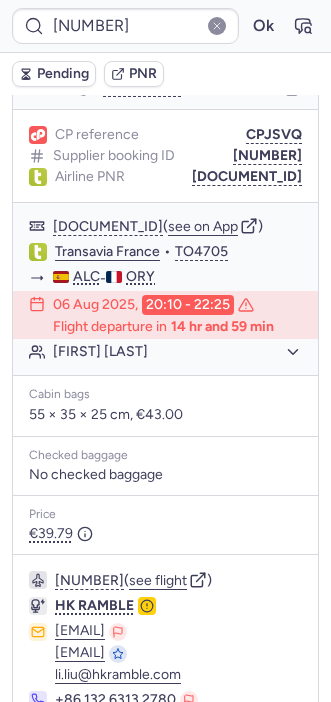 scroll, scrollTop: 328, scrollLeft: 0, axis: vertical 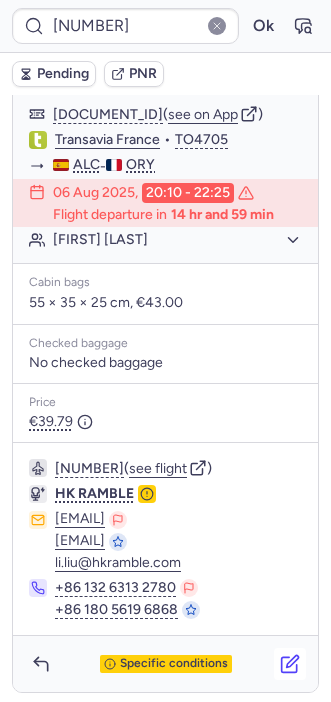 click 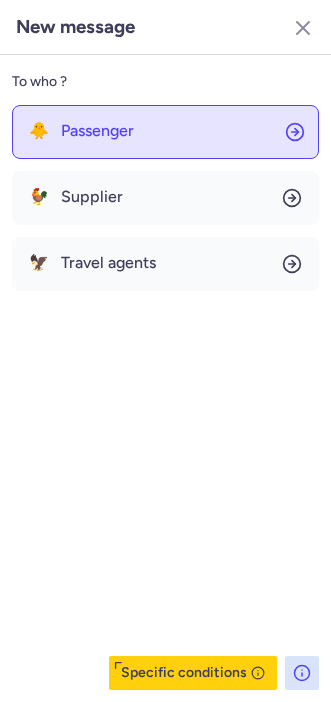 click on "🐥 Passenger" 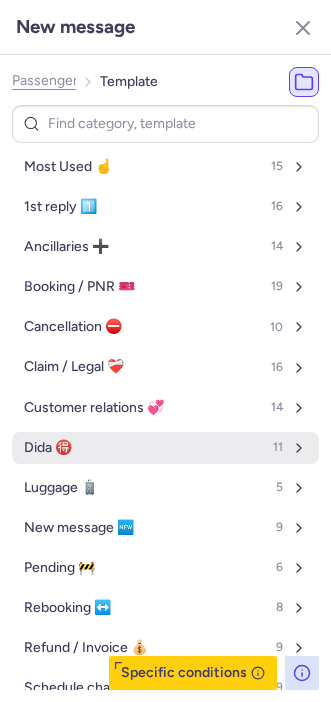 click on "Dida 🉐" at bounding box center (48, 448) 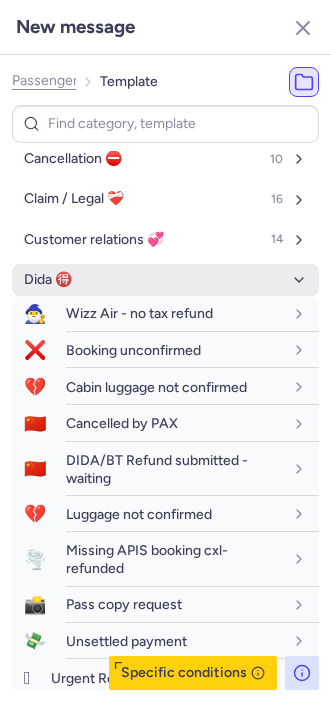 scroll, scrollTop: 171, scrollLeft: 0, axis: vertical 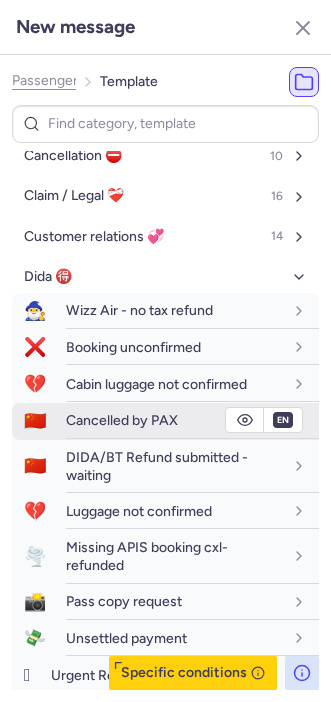 click on "Cancelled by PAX" at bounding box center [122, 420] 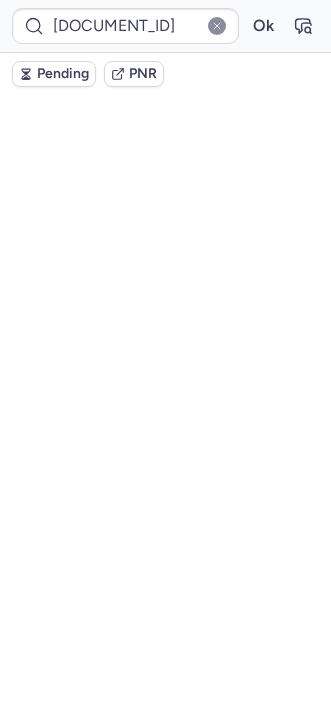 scroll, scrollTop: 0, scrollLeft: 0, axis: both 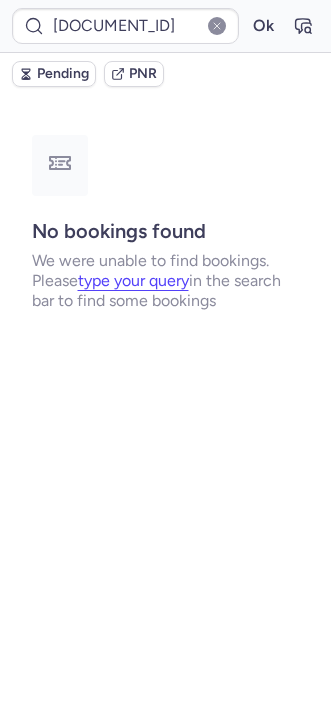type on "[NUMBER]" 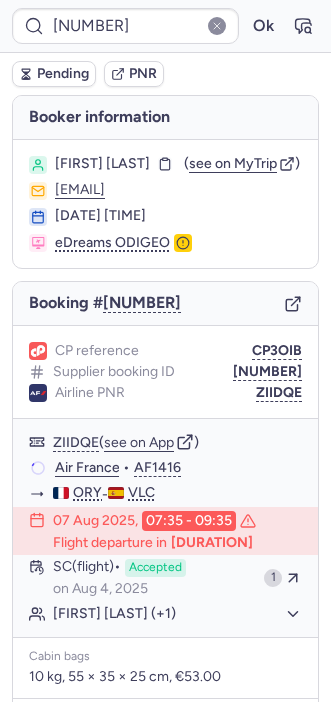 scroll, scrollTop: 405, scrollLeft: 0, axis: vertical 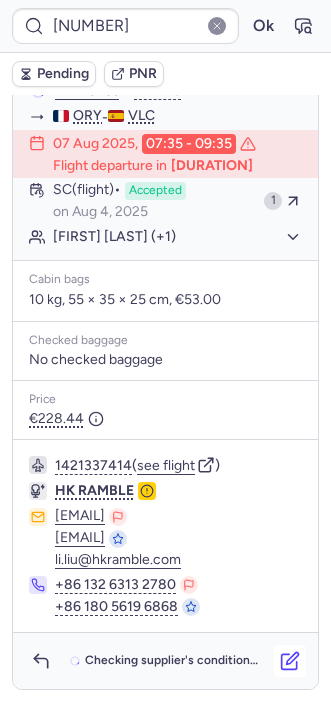 click 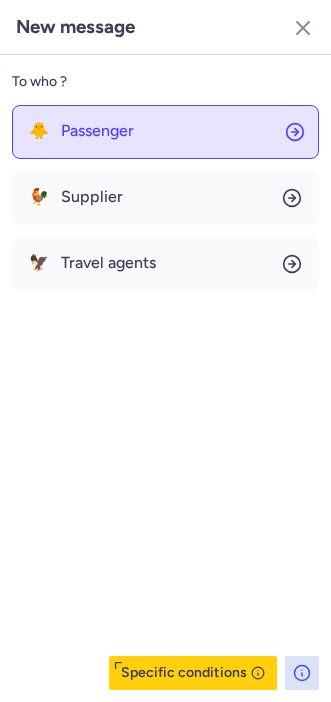 click on "🐥 Passenger" 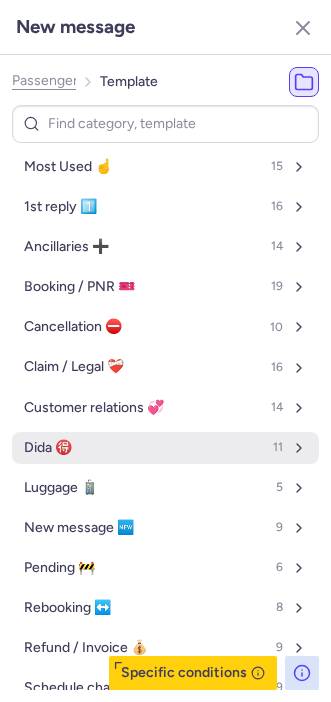 click on "Dida 🉐" at bounding box center [48, 448] 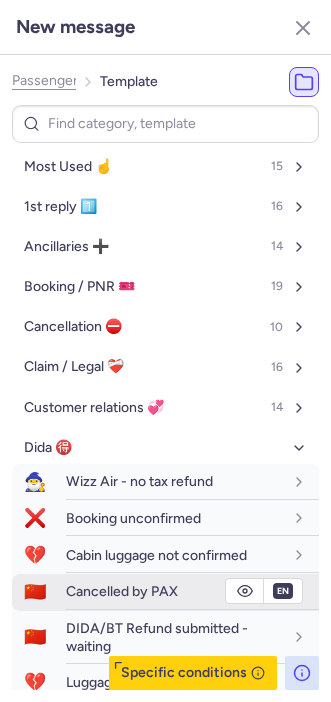 click on "🇨🇳 Cancelled by PAX" at bounding box center [165, 592] 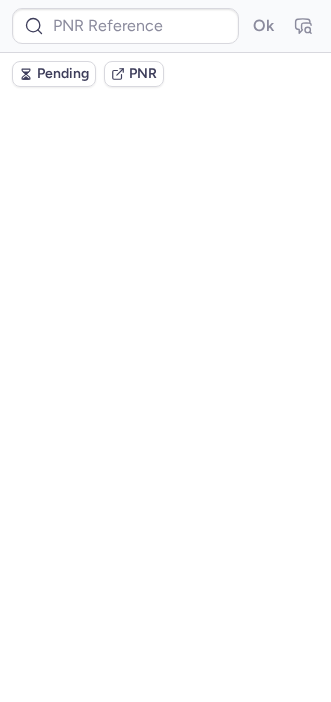 scroll, scrollTop: 0, scrollLeft: 0, axis: both 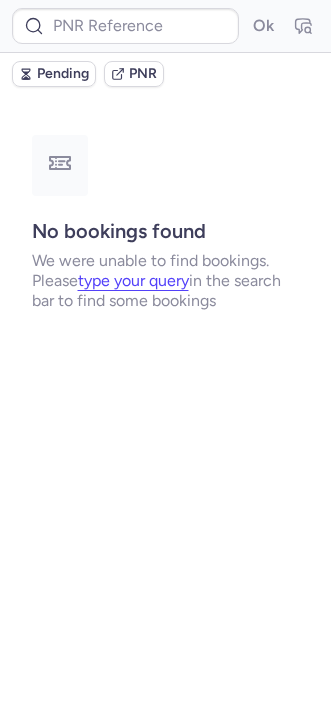 type on "IF1VNF" 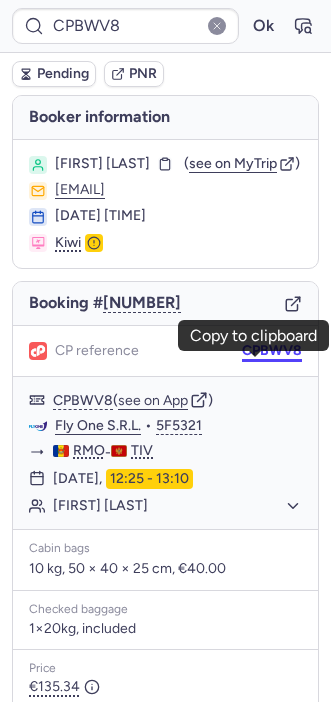 click on "CPBWV8" at bounding box center (272, 351) 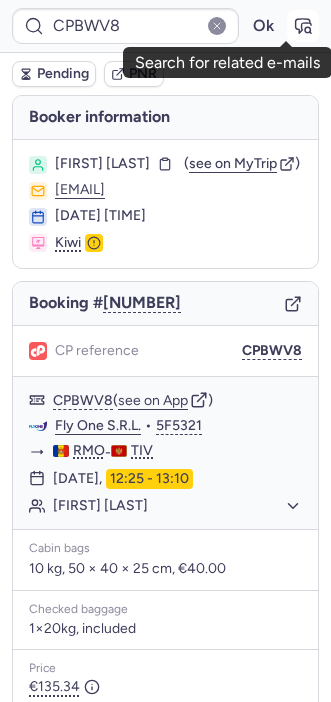 click 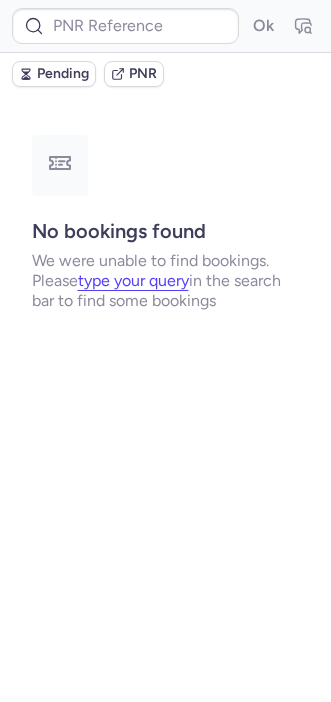 type on "CPC8XE" 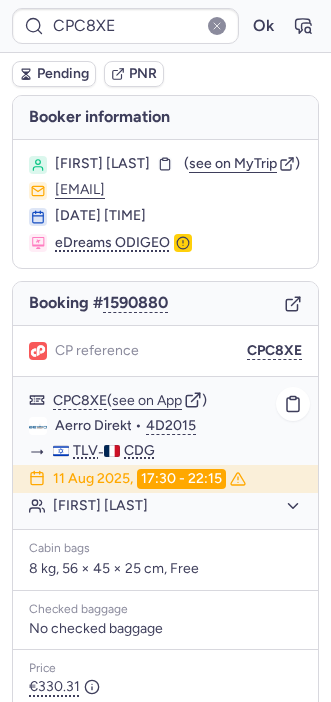 scroll, scrollTop: 386, scrollLeft: 0, axis: vertical 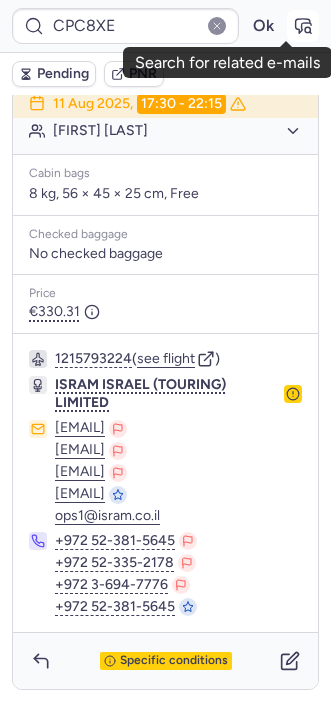 click at bounding box center [303, 26] 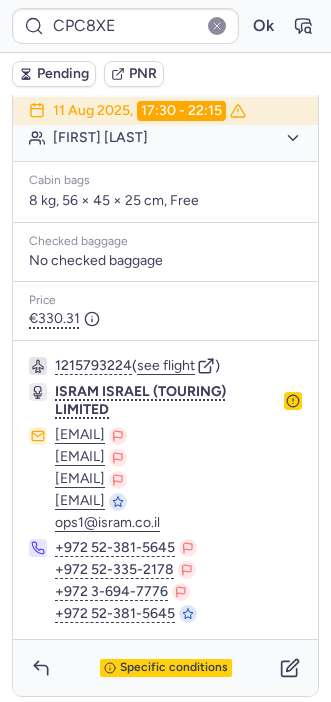 scroll, scrollTop: 386, scrollLeft: 0, axis: vertical 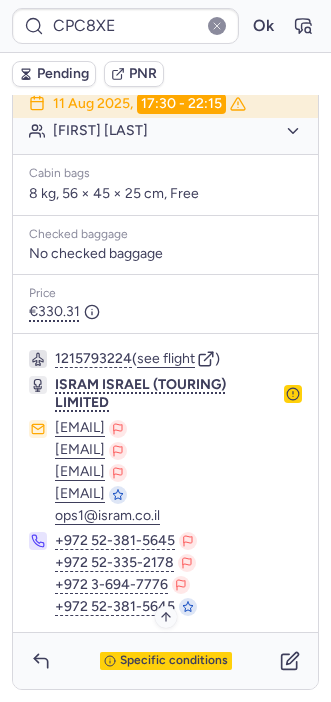 click on "Specific conditions" at bounding box center (166, 661) 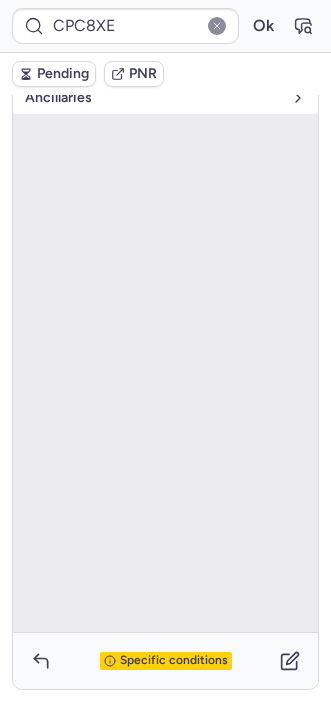 click on "Ancillaries" at bounding box center [165, 98] 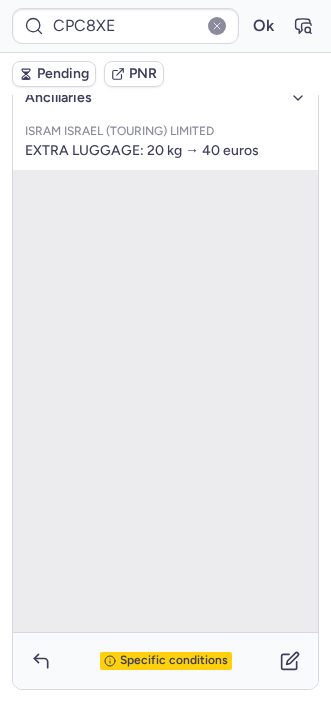 click on "Specific conditions" at bounding box center [174, 661] 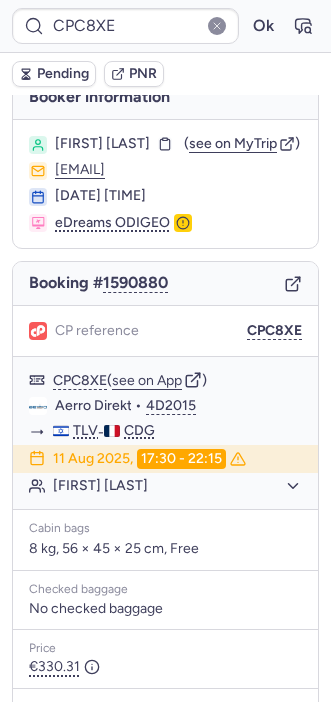 scroll, scrollTop: 0, scrollLeft: 0, axis: both 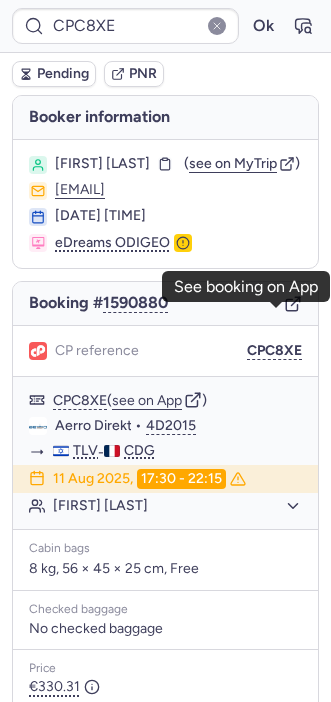 click 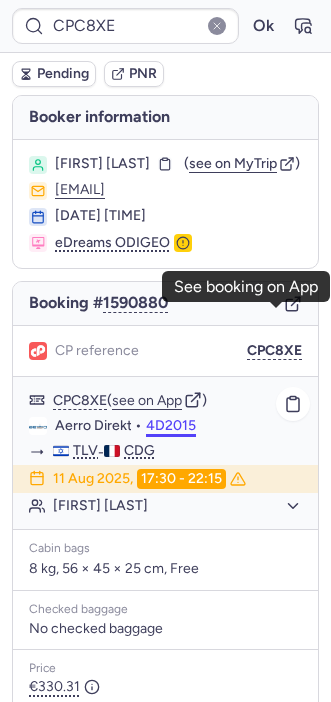 scroll, scrollTop: 386, scrollLeft: 0, axis: vertical 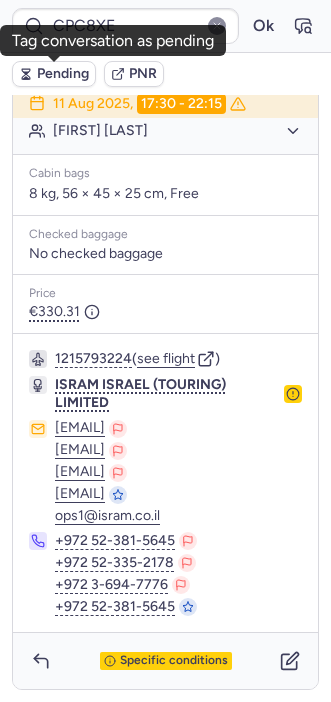 click on "Pending" at bounding box center [63, 74] 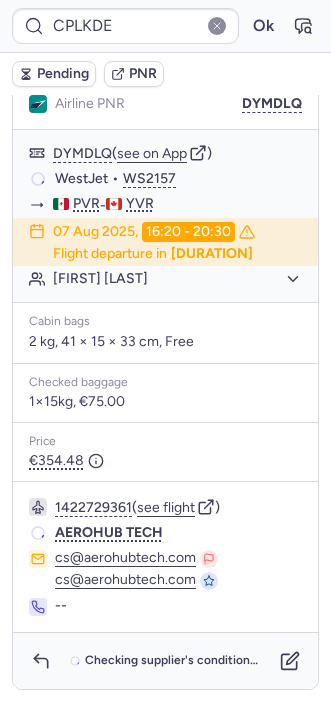 scroll, scrollTop: 317, scrollLeft: 0, axis: vertical 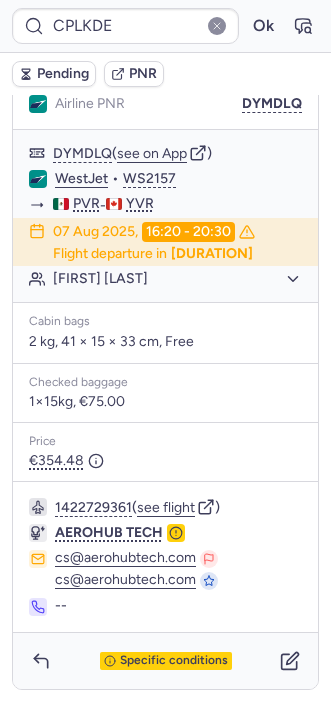 type on "CPPN64" 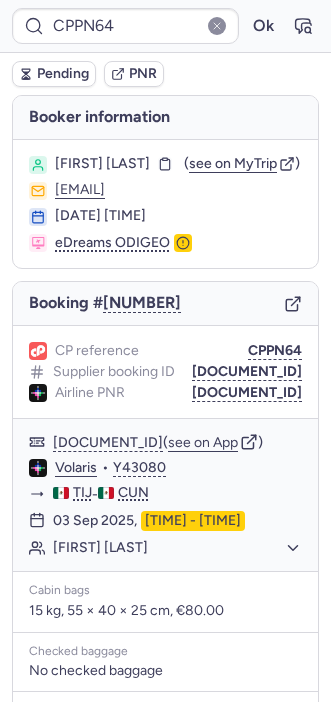 scroll, scrollTop: 274, scrollLeft: 0, axis: vertical 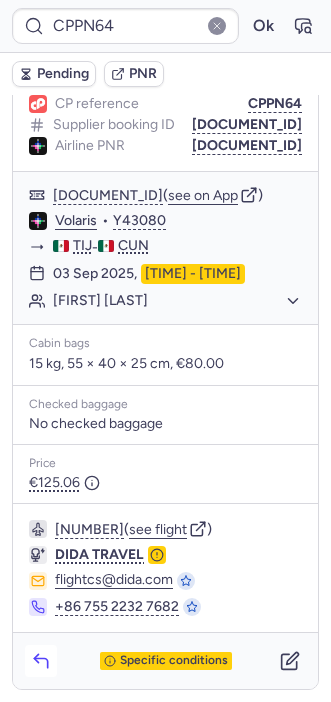 click 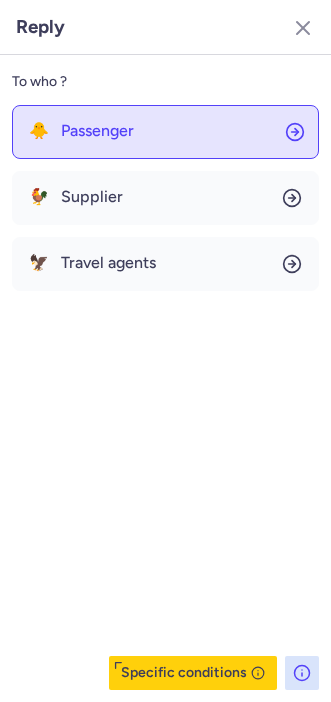 click on "🐥 Passenger" 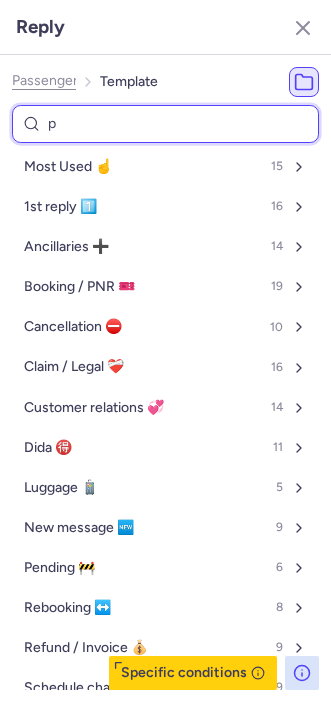 type on "pn" 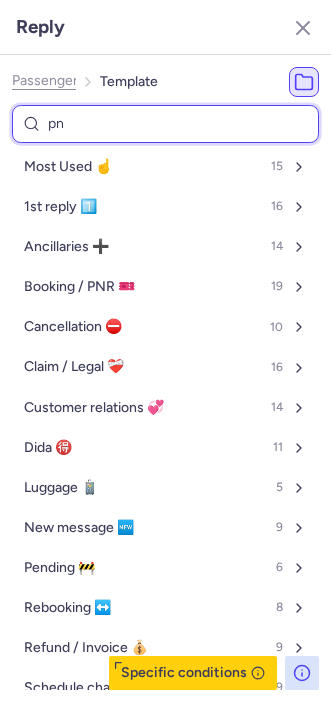 select on "en" 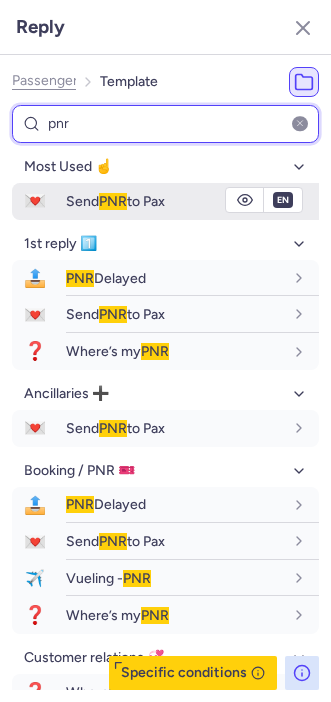type on "pnr" 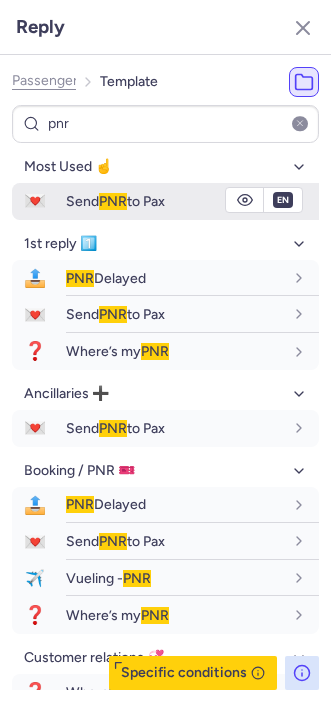 click on "Send  PNR  to Pax" at bounding box center (115, 201) 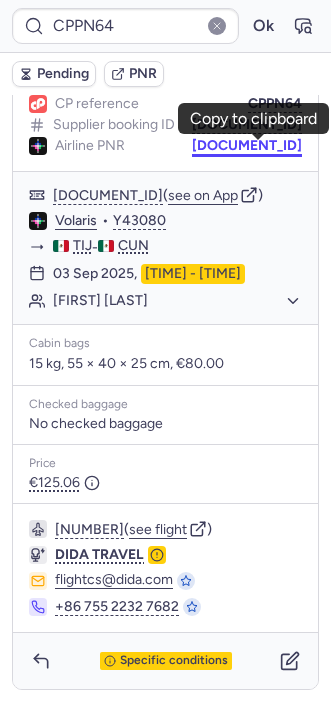 click on "[DOCUMENT_ID]" at bounding box center [247, 146] 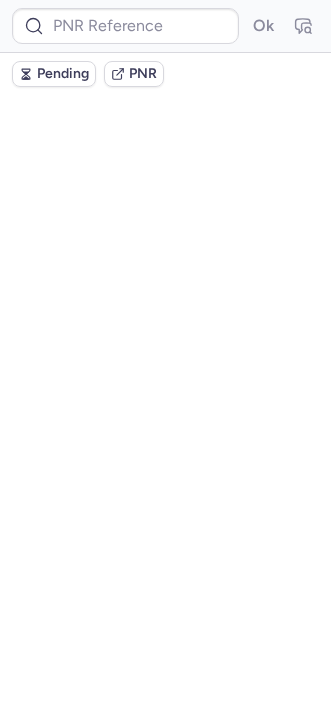 scroll, scrollTop: 0, scrollLeft: 0, axis: both 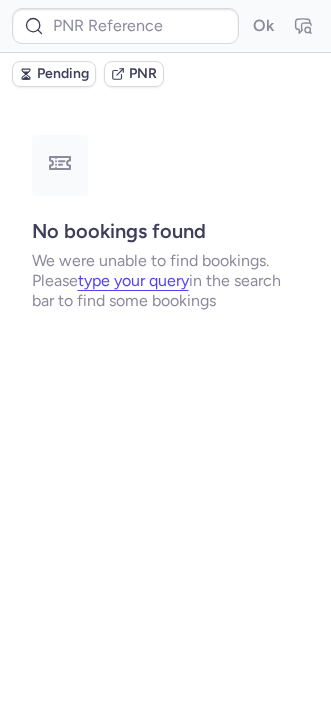 type on "[DOCUMENT_ID]" 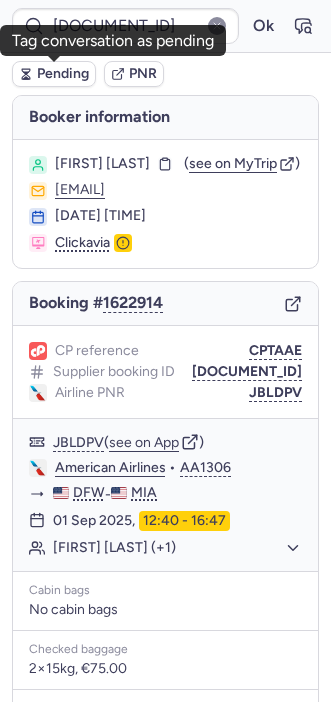 click 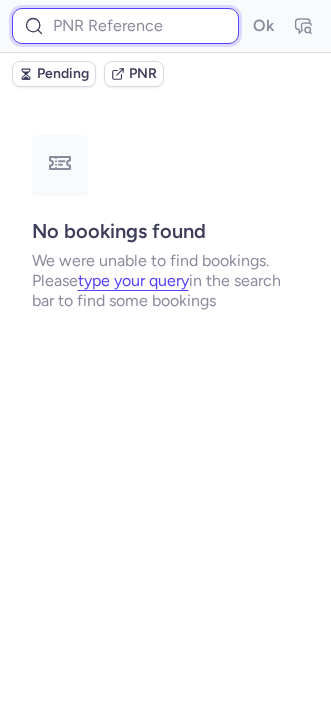 paste on "EWMNSF" 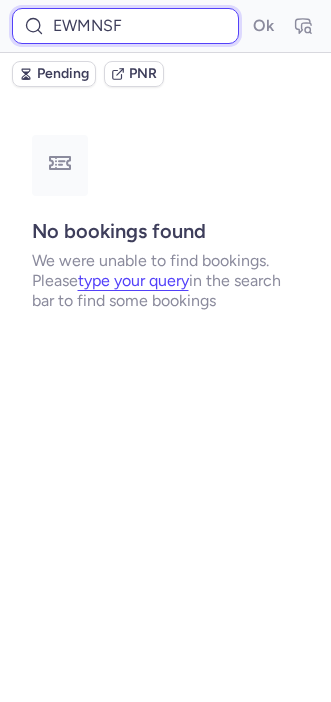 click on "EWMNSF" at bounding box center [125, 26] 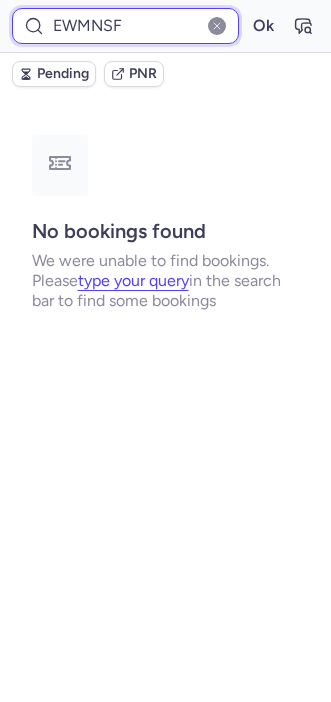 type on "EWMNSF" 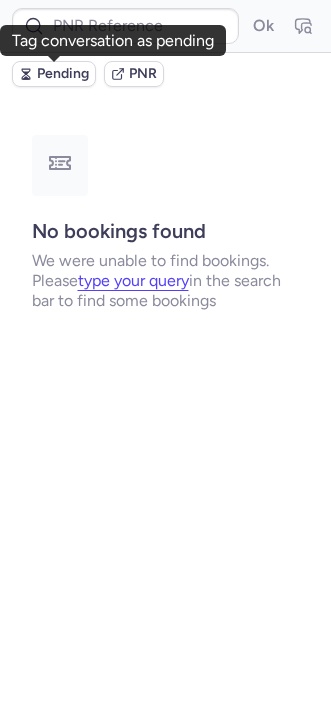 click on "Pending" at bounding box center [63, 74] 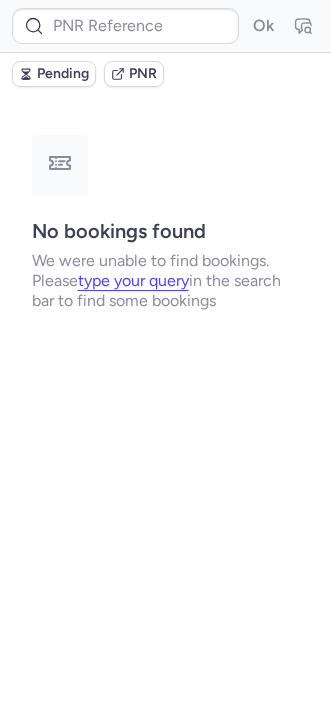type on "DT1754445641965218" 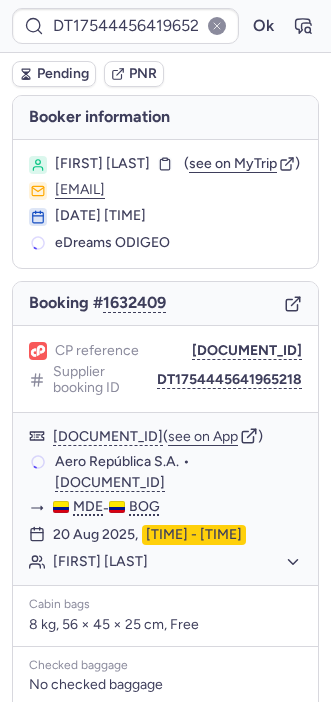 scroll, scrollTop: 253, scrollLeft: 0, axis: vertical 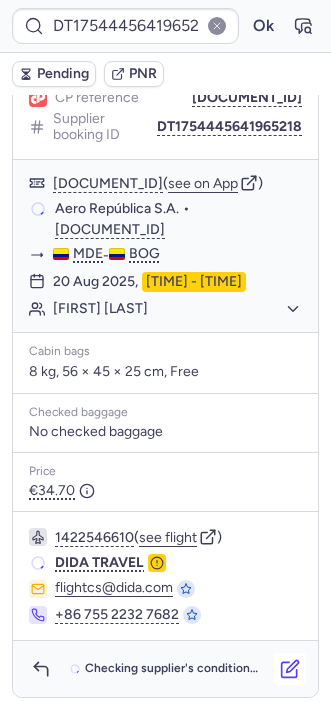 click 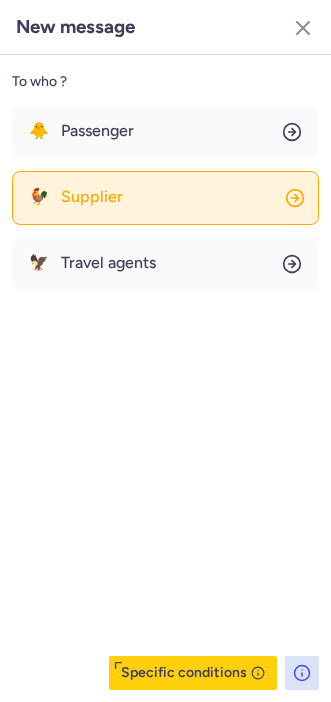 click on "Supplier" at bounding box center [92, 197] 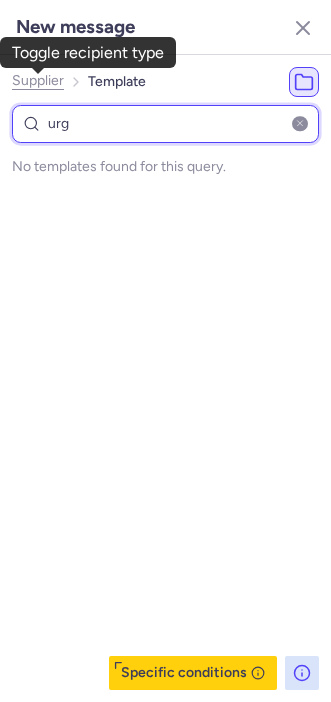 type on "urg" 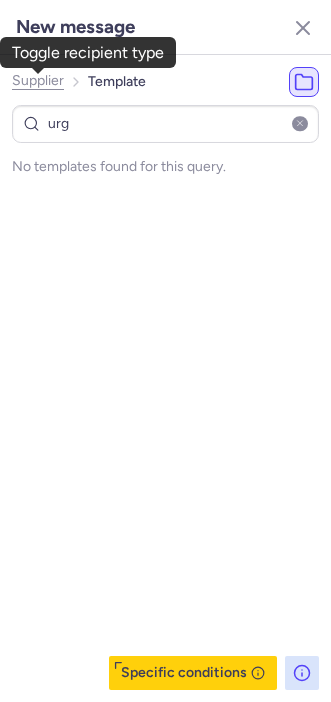 click on "Supplier" 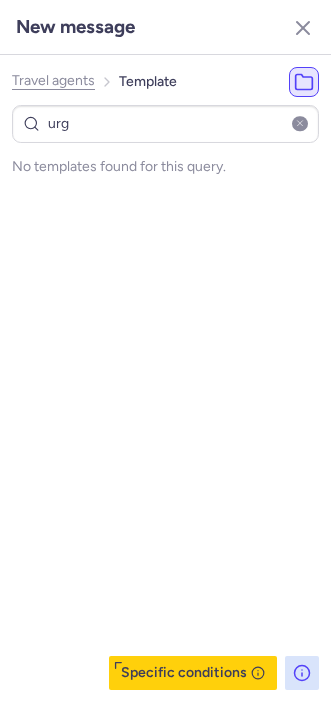 click on "Travel agents" 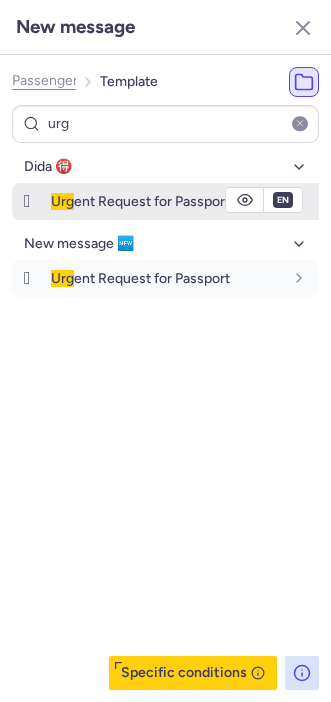 click on "Urg ent Request for Passport" at bounding box center (140, 201) 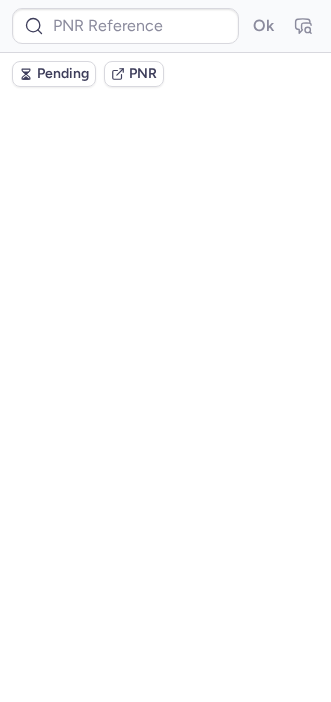scroll, scrollTop: 0, scrollLeft: 0, axis: both 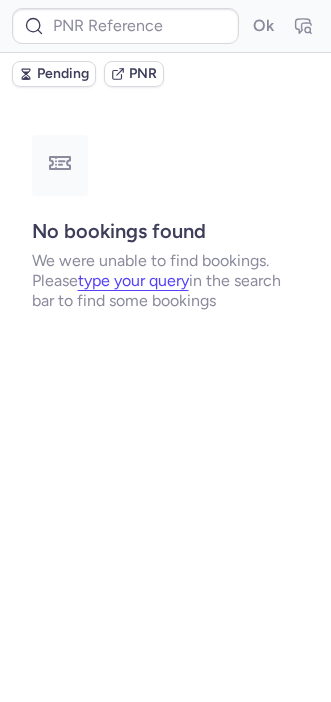 type on "[DOCUMENT_ID]" 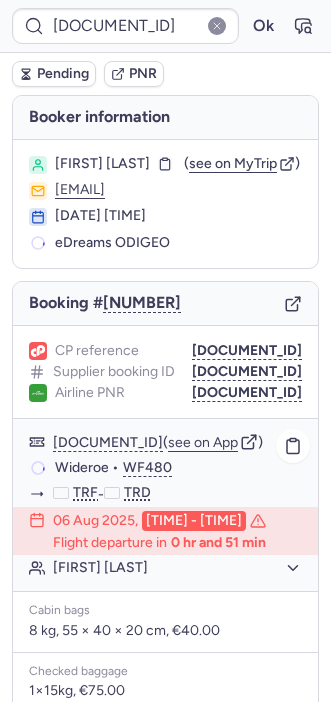 scroll, scrollTop: 295, scrollLeft: 0, axis: vertical 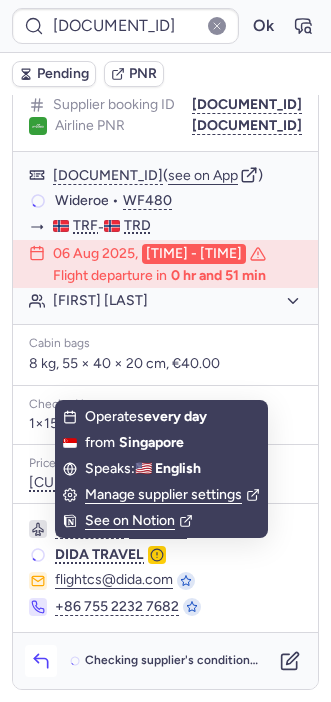 click at bounding box center [41, 661] 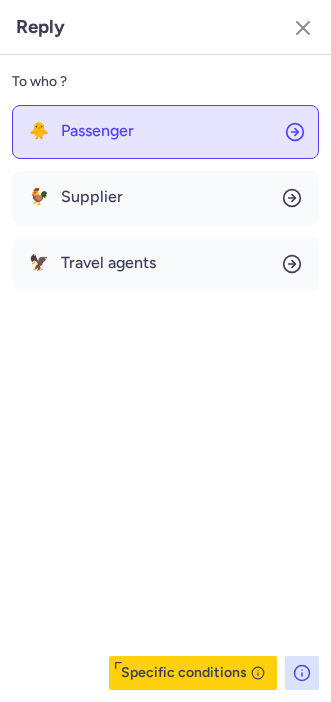 click on "Passenger" at bounding box center [97, 131] 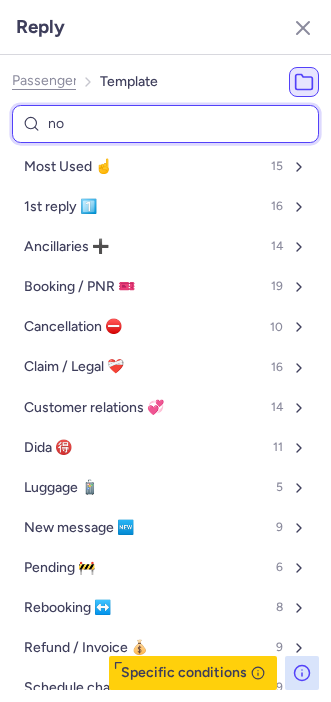 type on "non" 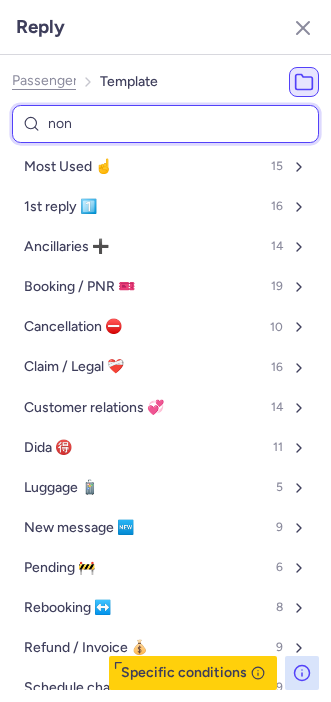 select on "en" 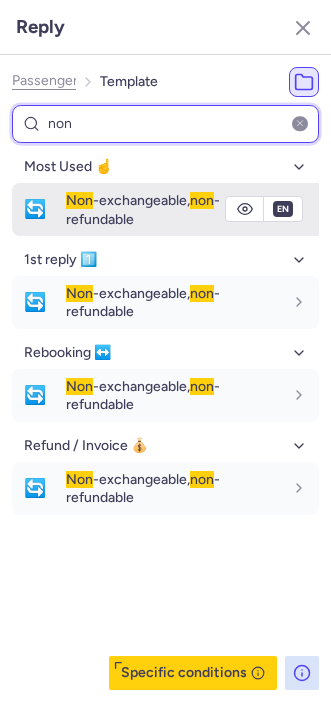 type on "non" 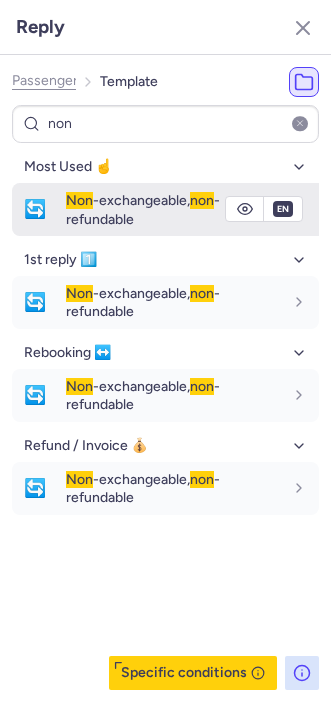 click on "Non -exchangeable,  non -refundable" at bounding box center [143, 209] 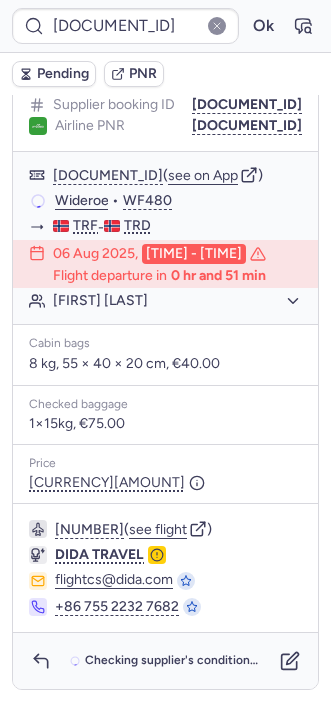 type on "CPVSSU" 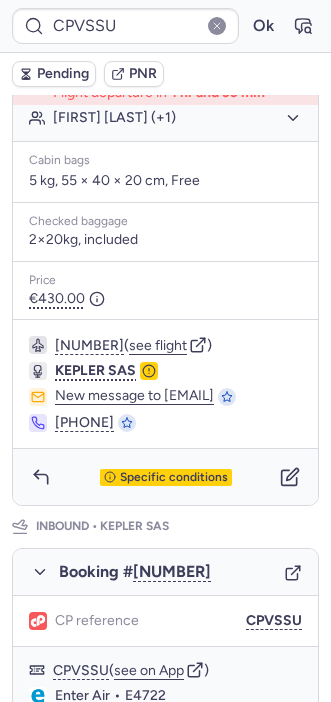scroll, scrollTop: 527, scrollLeft: 0, axis: vertical 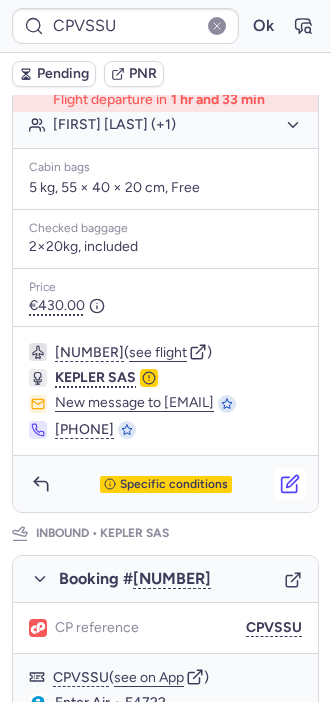 click at bounding box center [290, 484] 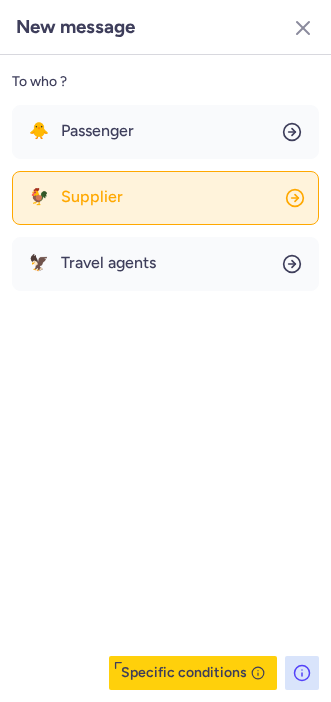 click on "🐓 Supplier" 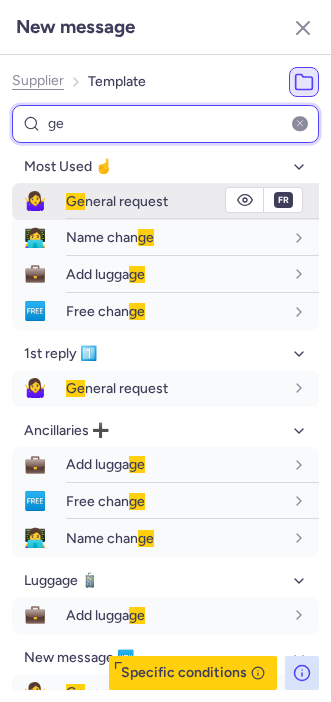type on "ge" 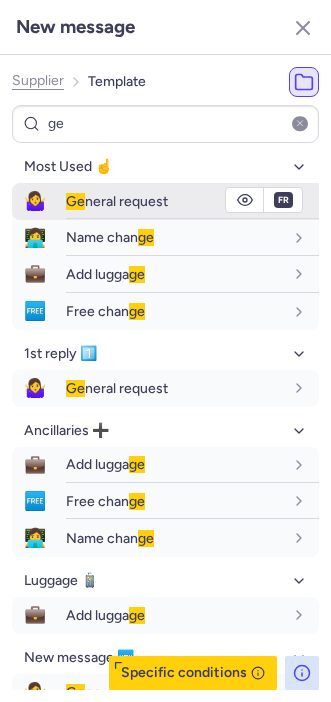 click on "Ge neral request" at bounding box center (117, 201) 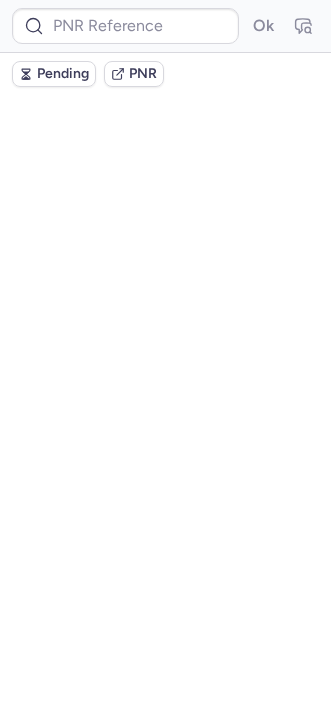 scroll, scrollTop: 0, scrollLeft: 0, axis: both 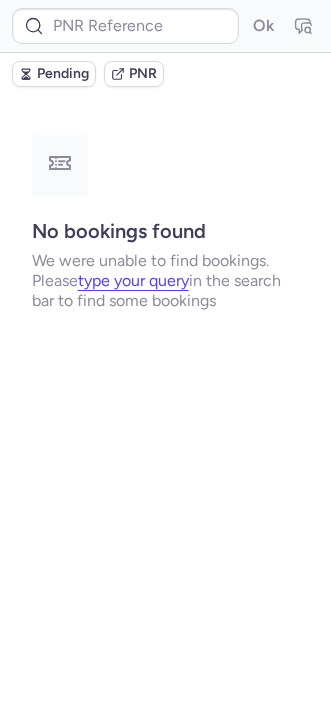 type on "CPVSSU" 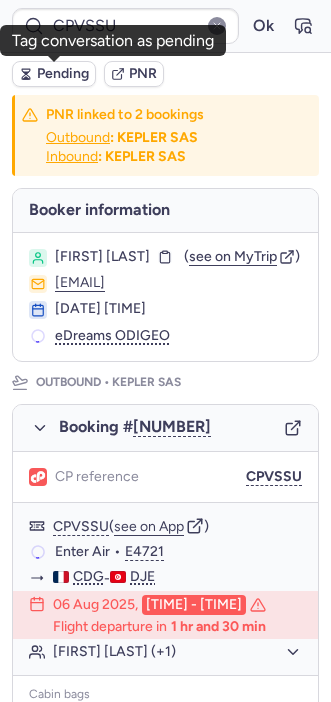click on "Pending" at bounding box center (63, 74) 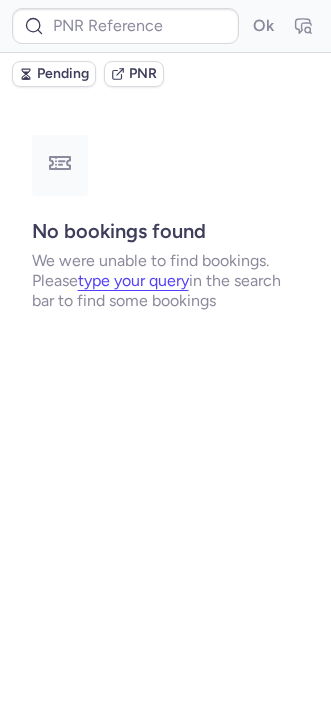 type on "[DOCUMENT_ID]" 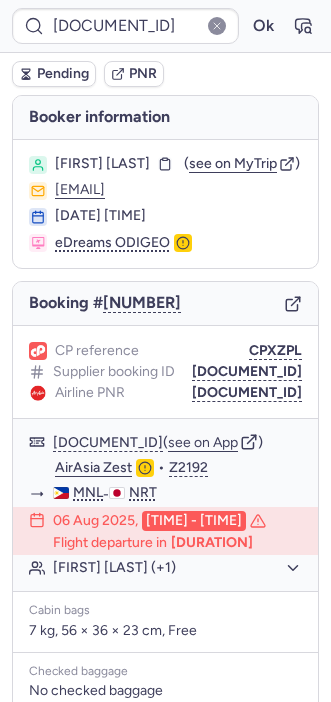 click 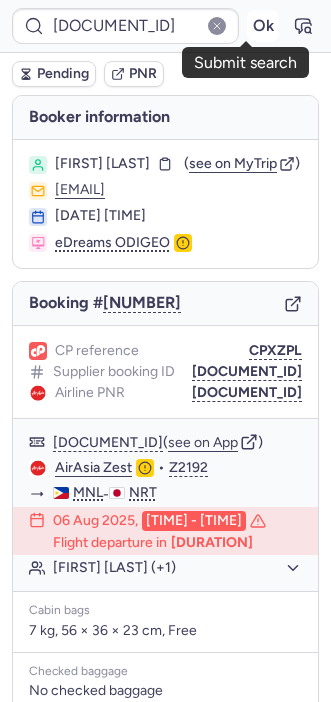 click on "Ok" at bounding box center (263, 26) 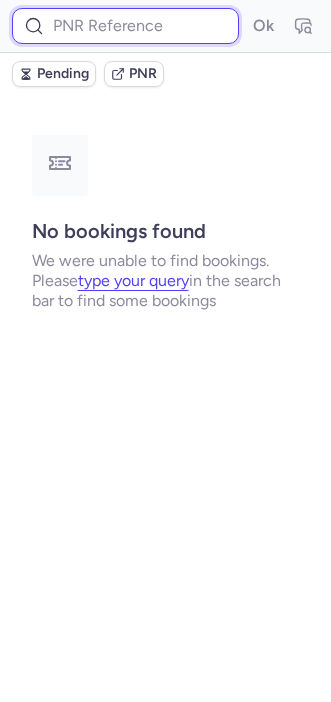 paste on "1952074119591927808" 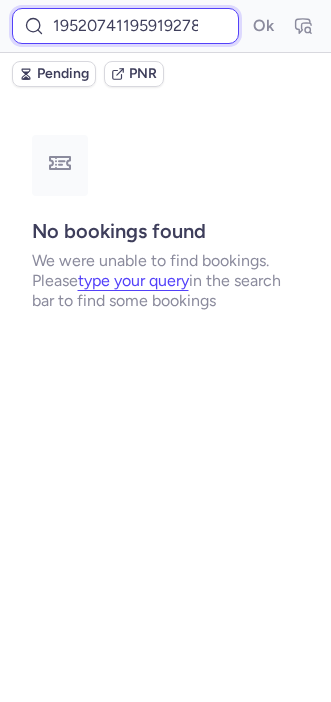 click on "1952074119591927808" at bounding box center (125, 26) 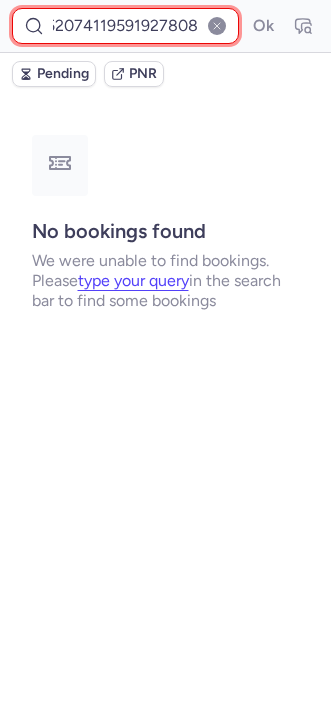 scroll, scrollTop: 0, scrollLeft: 21, axis: horizontal 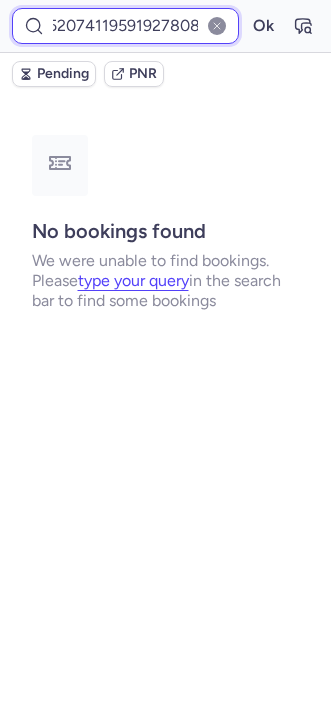 type on "1952074119591927808" 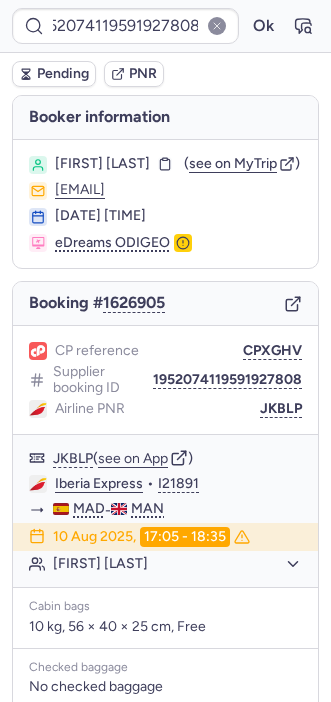 scroll, scrollTop: 0, scrollLeft: 0, axis: both 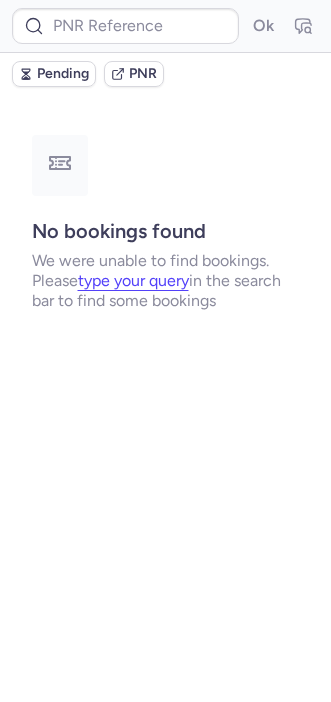 type on "[DOCUMENT_ID]" 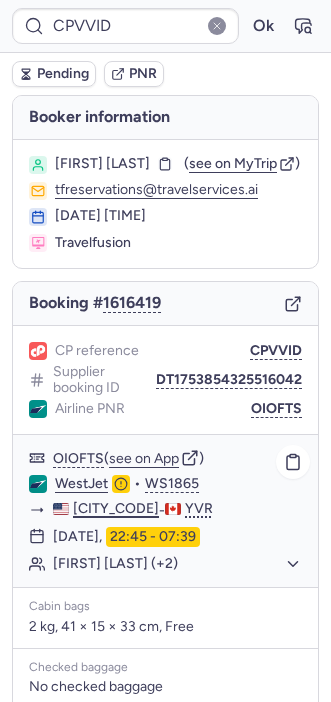 scroll, scrollTop: 274, scrollLeft: 0, axis: vertical 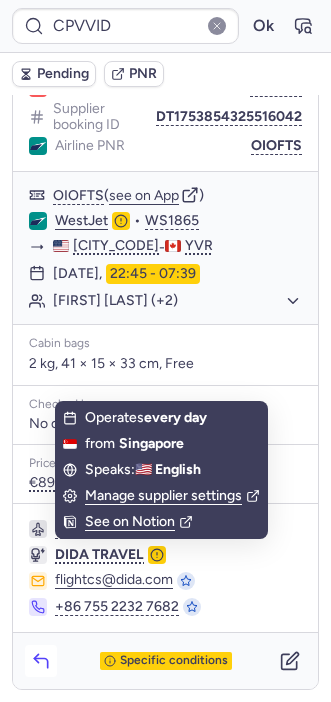 click 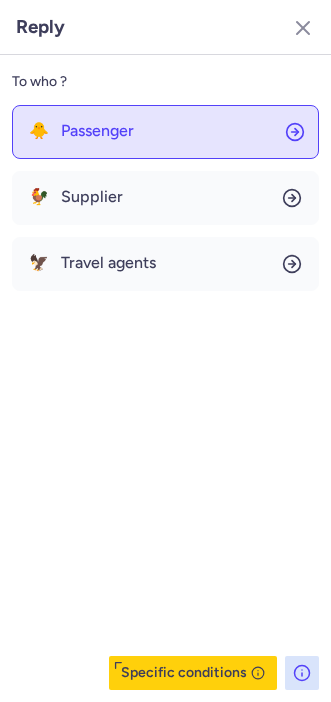 click on "Passenger" at bounding box center [97, 131] 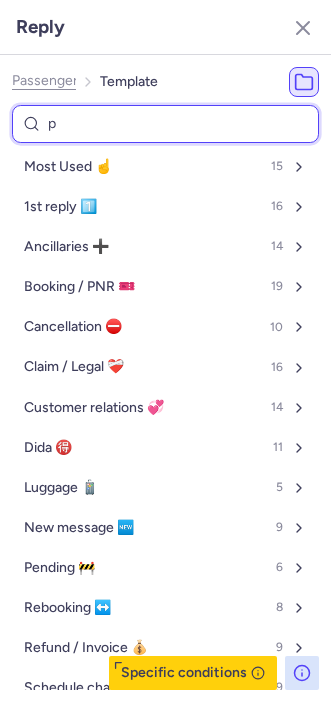 type on "pe" 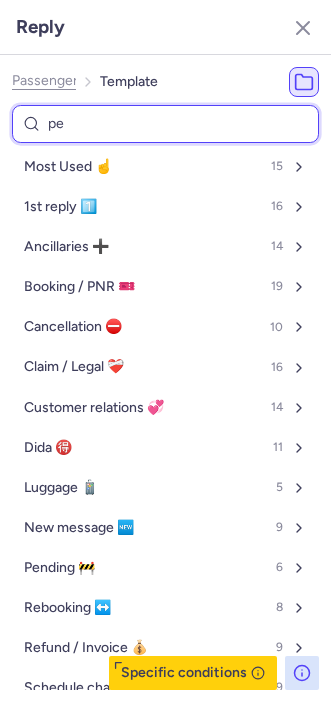 select on "en" 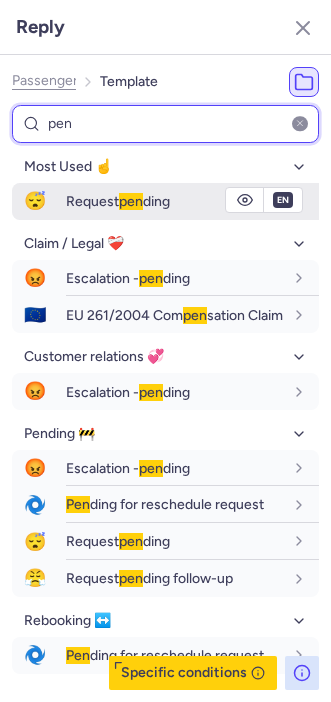 type on "pen" 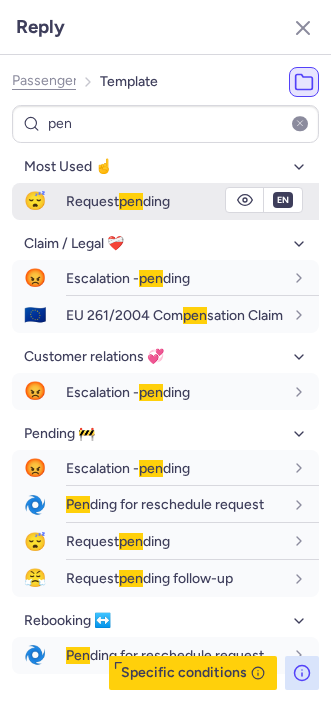 click on "😴" at bounding box center [35, 201] 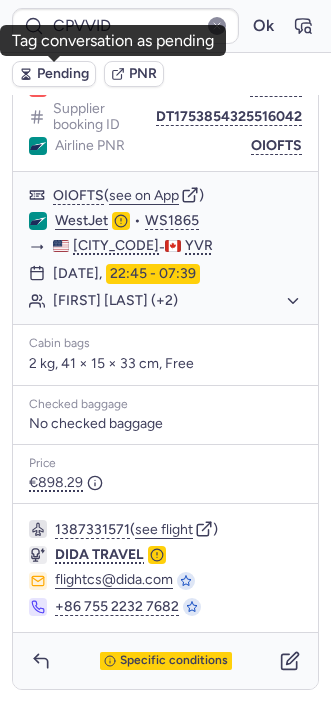 click on "Pending" at bounding box center (63, 74) 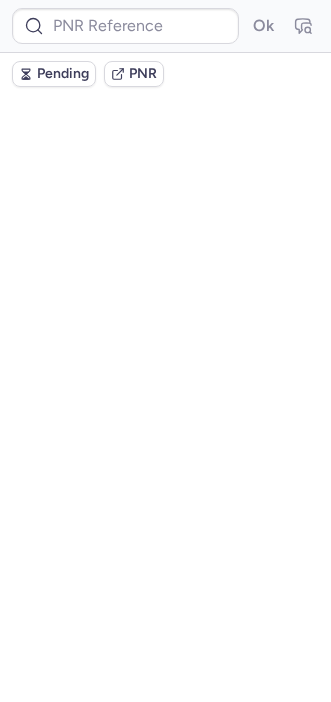 scroll, scrollTop: 0, scrollLeft: 0, axis: both 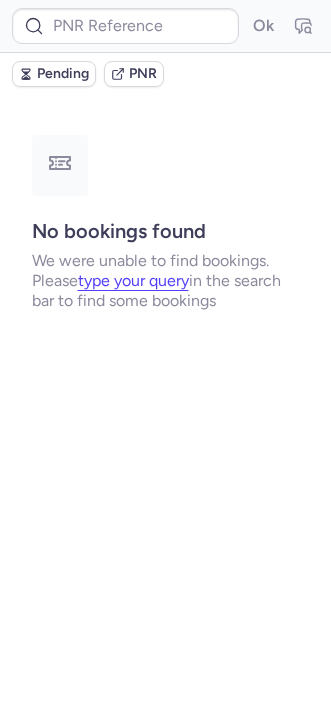 type on "[DOCUMENT_ID]" 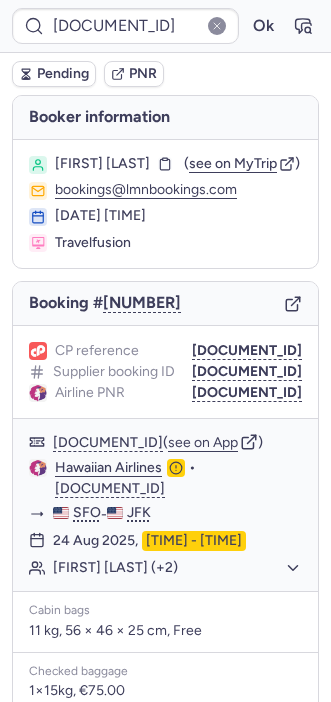 type on "[DOCUMENT_ID]" 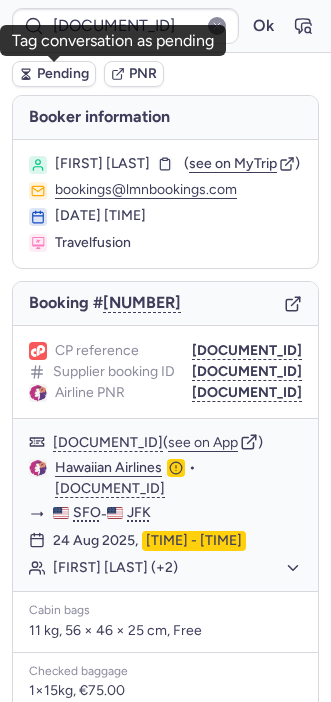 click on "Pending" at bounding box center [63, 74] 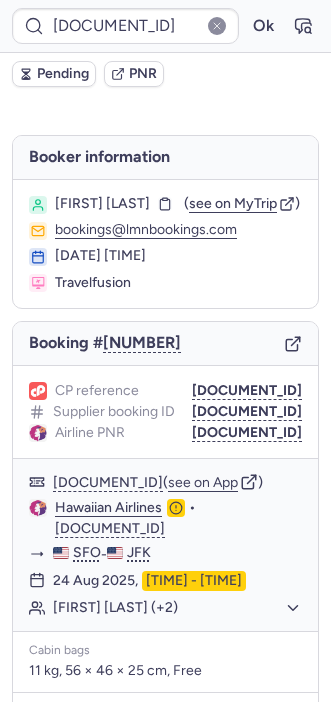 type on "[DOCUMENT_ID]" 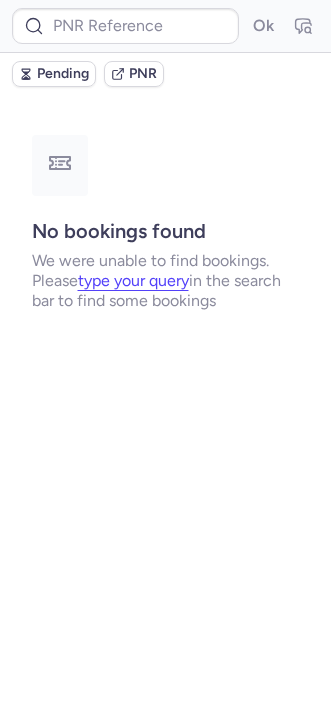 type on "[DOCUMENT_ID]" 